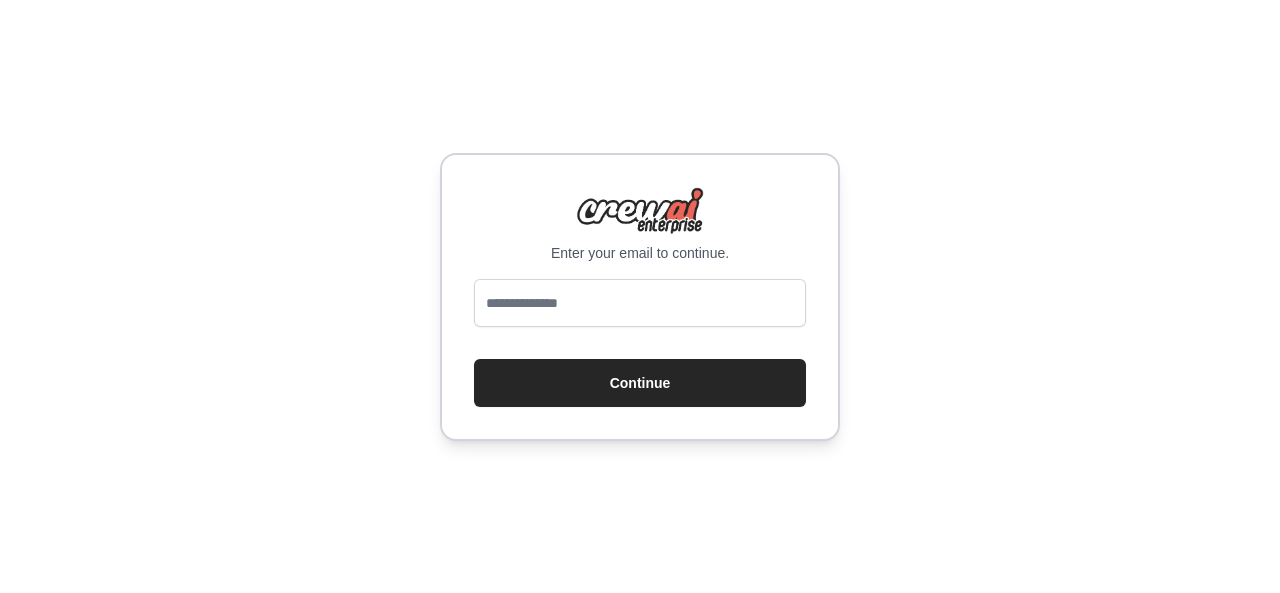 scroll, scrollTop: 0, scrollLeft: 0, axis: both 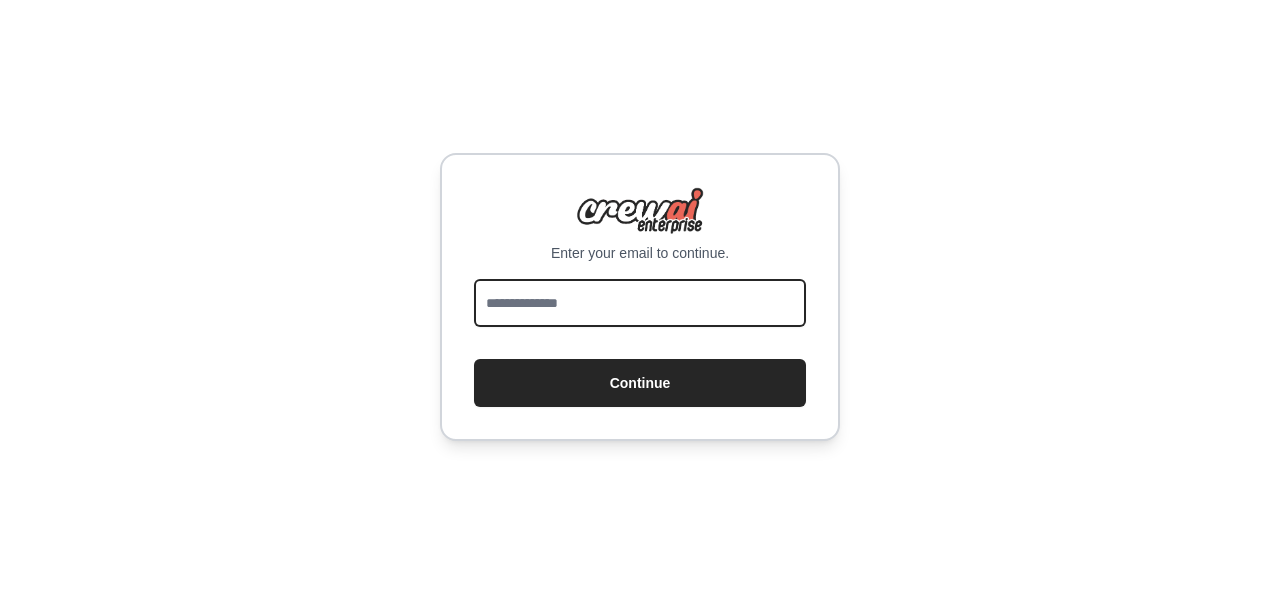click at bounding box center (640, 303) 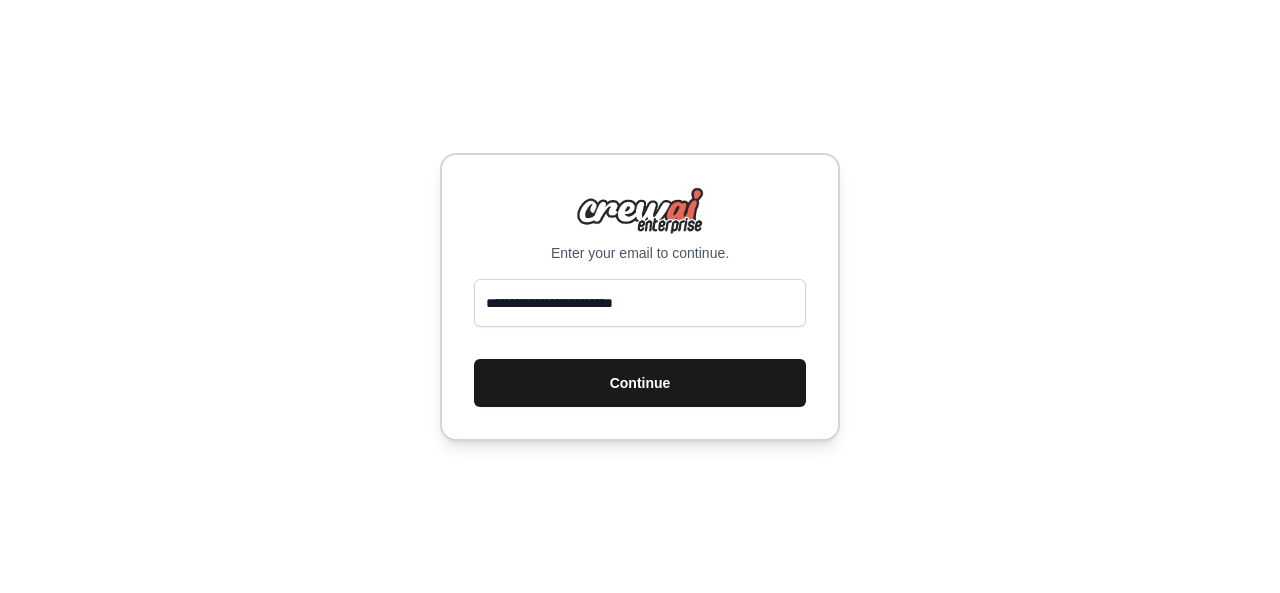 click on "Continue" at bounding box center [640, 383] 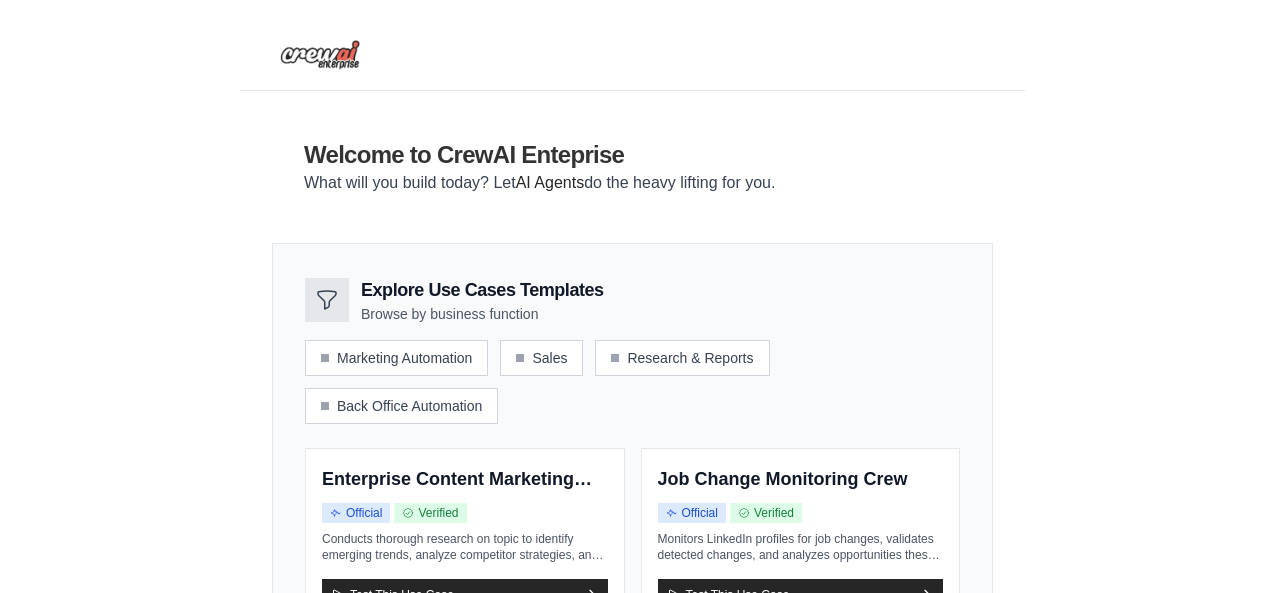 scroll, scrollTop: 0, scrollLeft: 0, axis: both 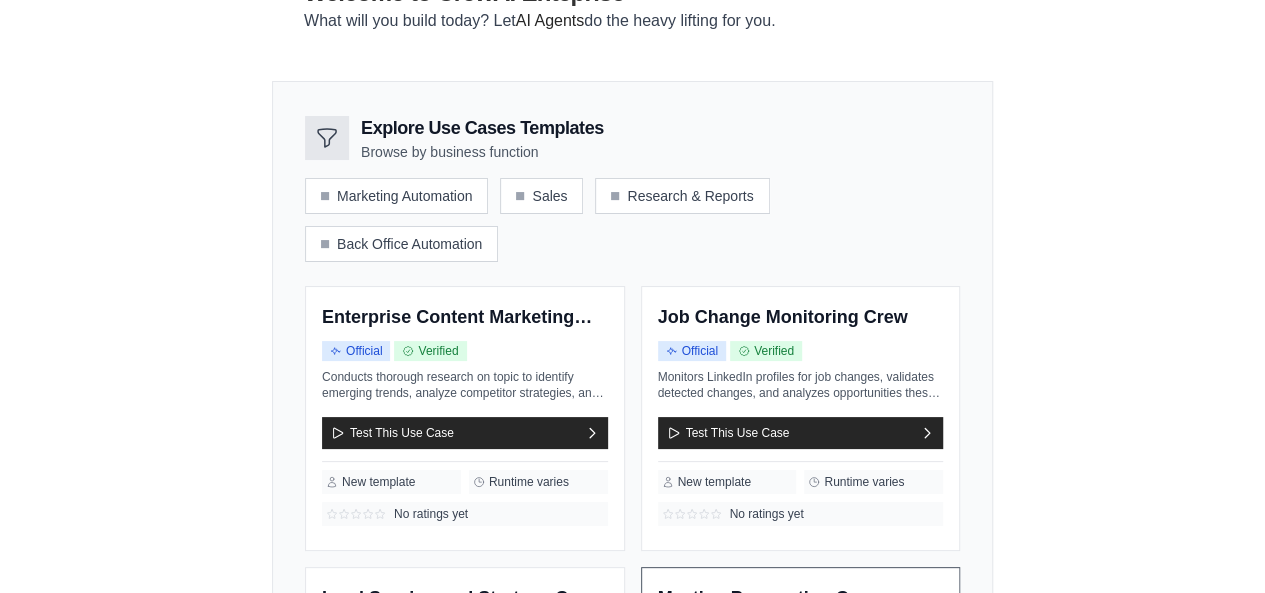 click on "Meeting Preparation Crew" at bounding box center [801, 599] 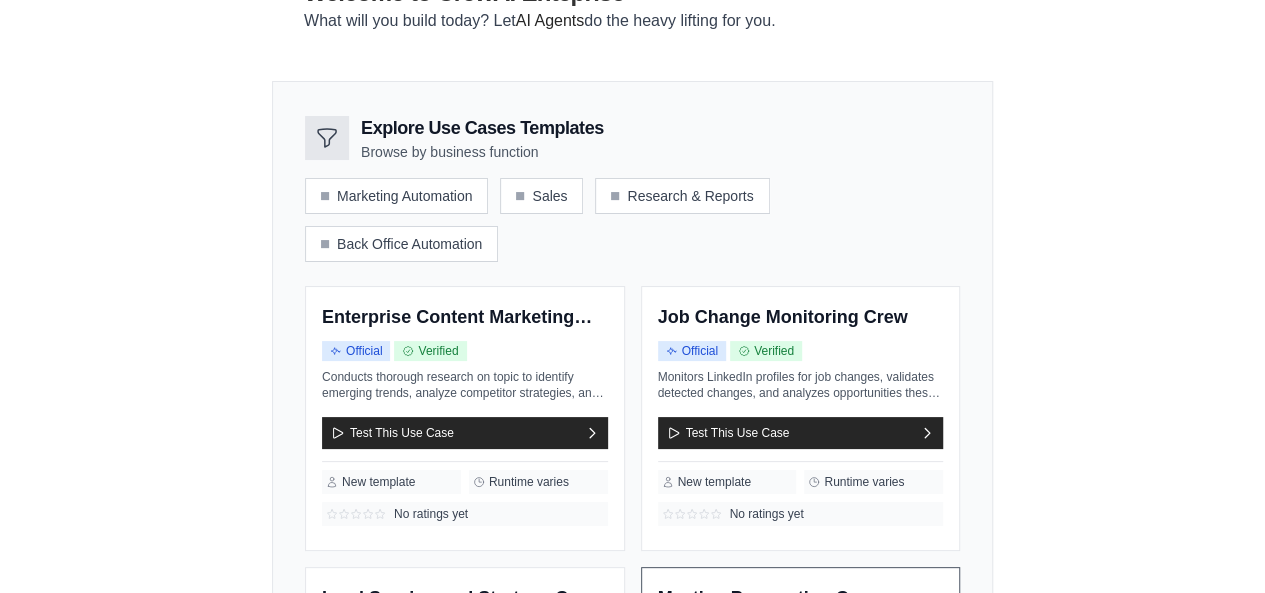 scroll, scrollTop: 0, scrollLeft: 0, axis: both 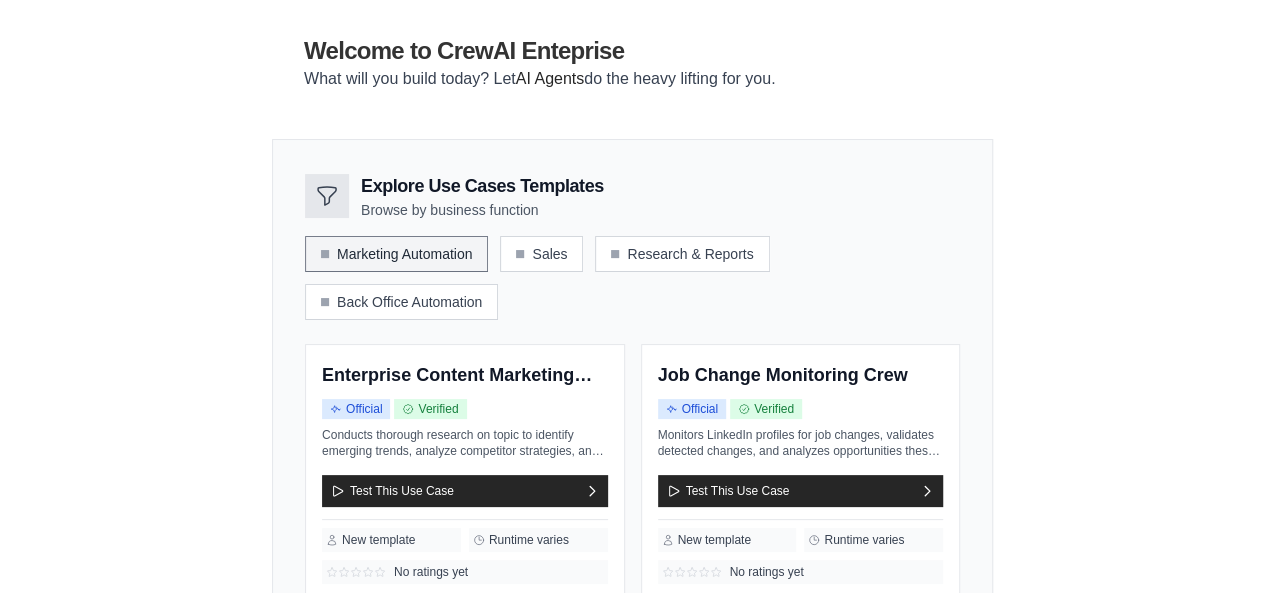 click on "Marketing Automation" at bounding box center (396, 254) 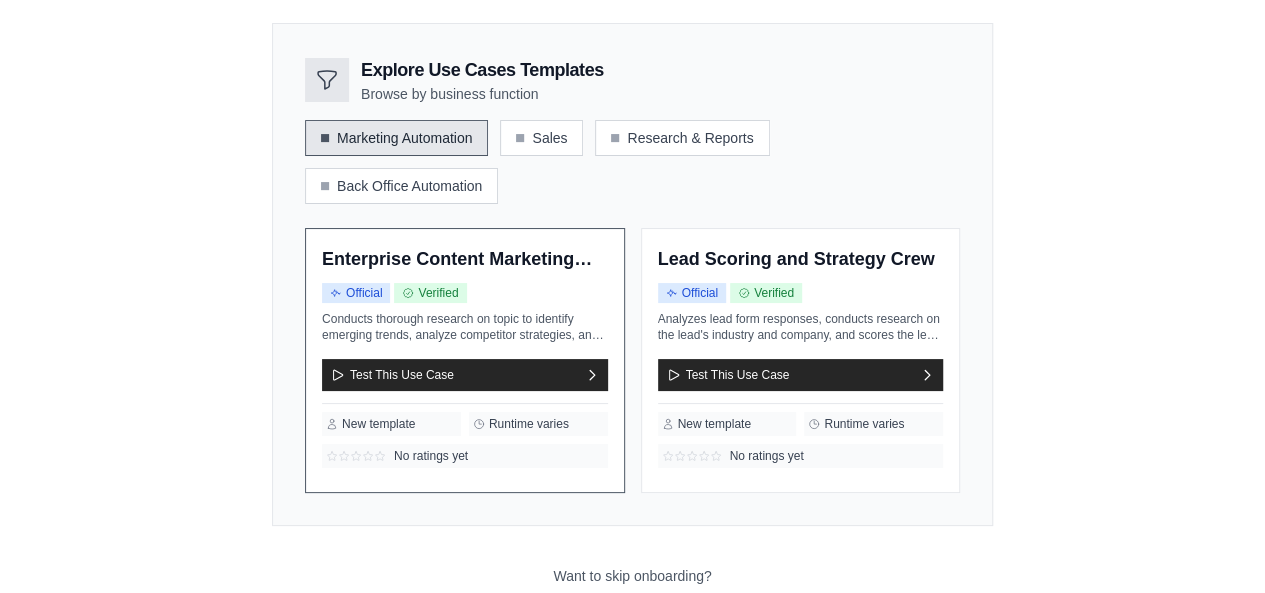 scroll, scrollTop: 244, scrollLeft: 0, axis: vertical 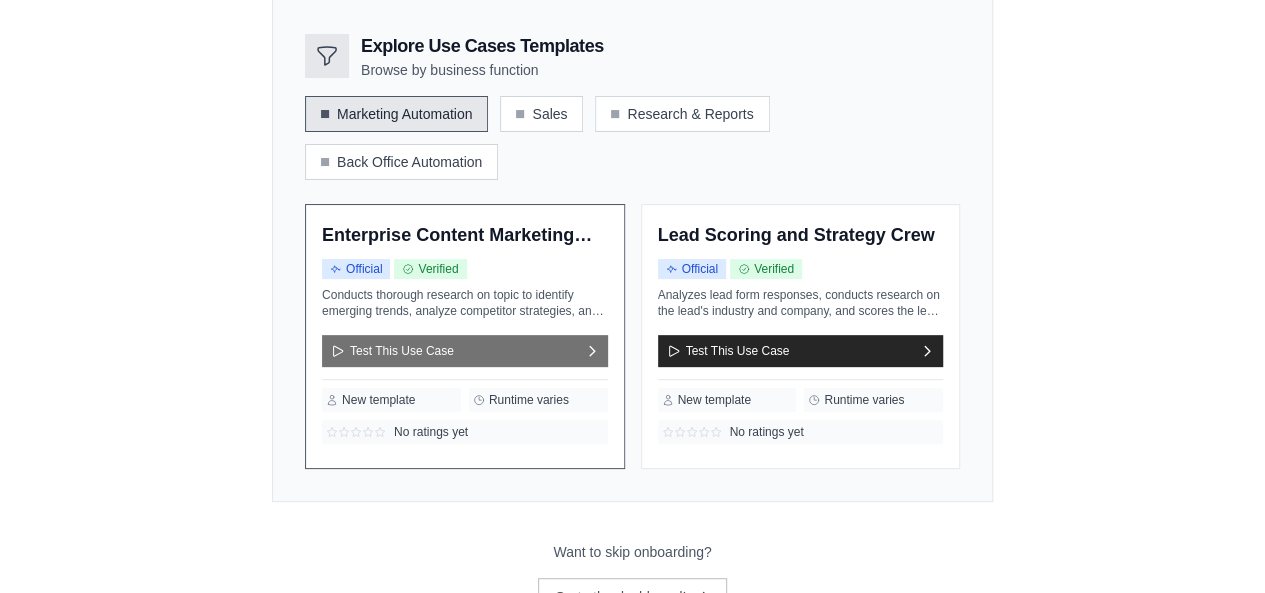 click on "Test This Use Case" at bounding box center (465, 351) 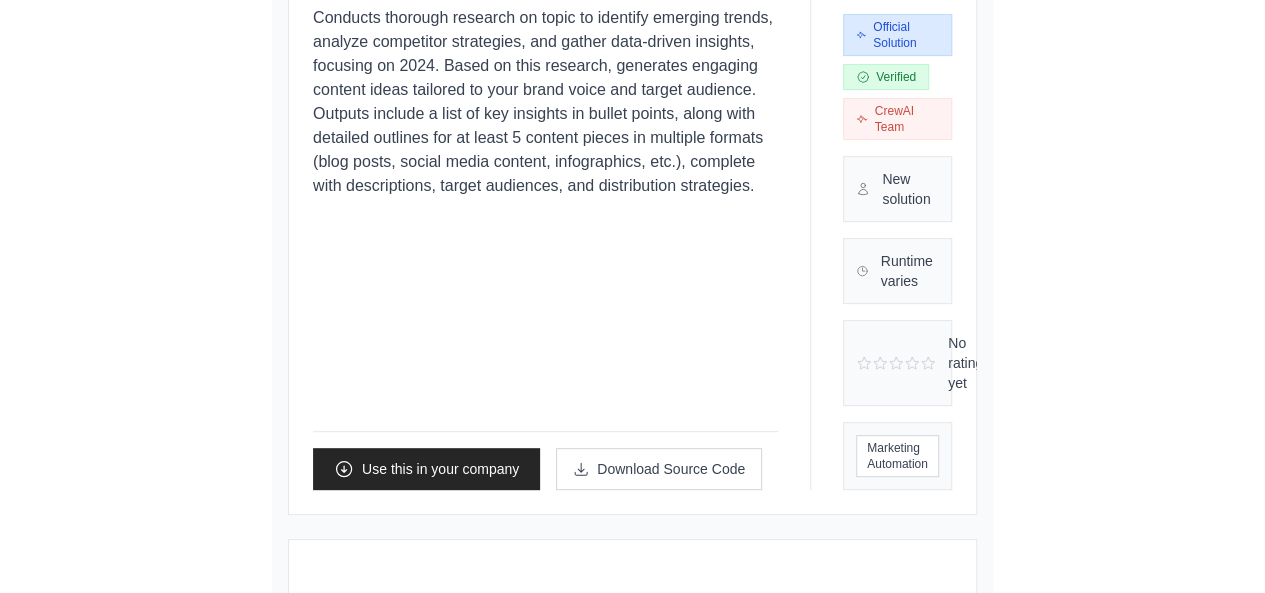 scroll, scrollTop: 0, scrollLeft: 0, axis: both 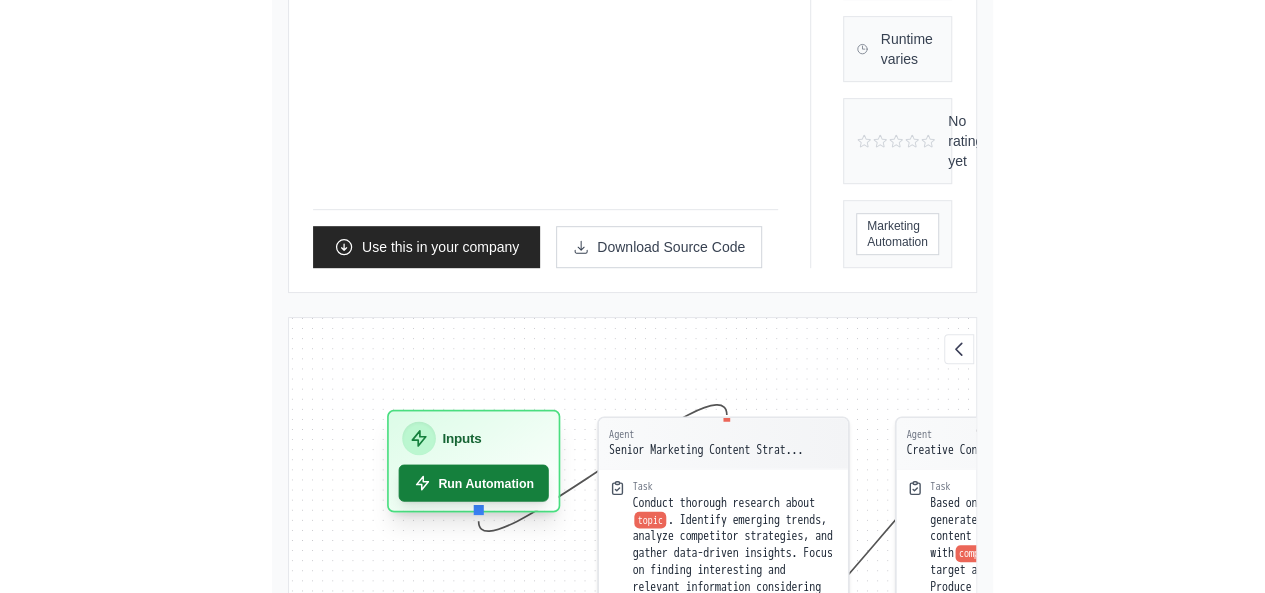 click on "Run Automation" at bounding box center (474, 482) 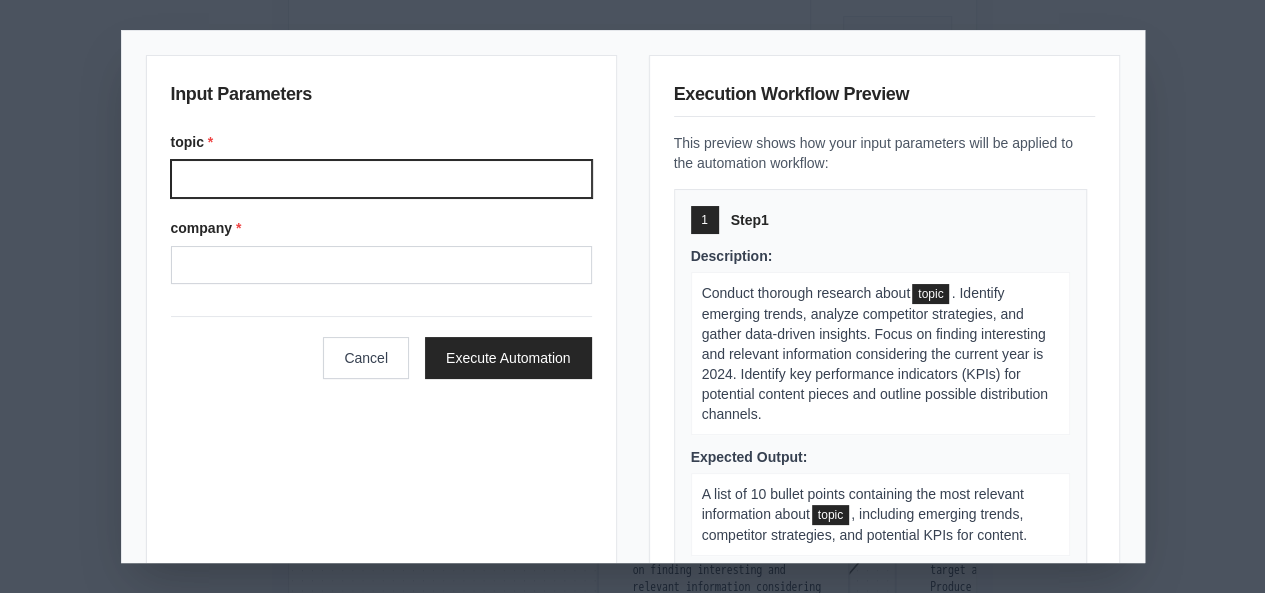 click on "topic   *" at bounding box center [381, 179] 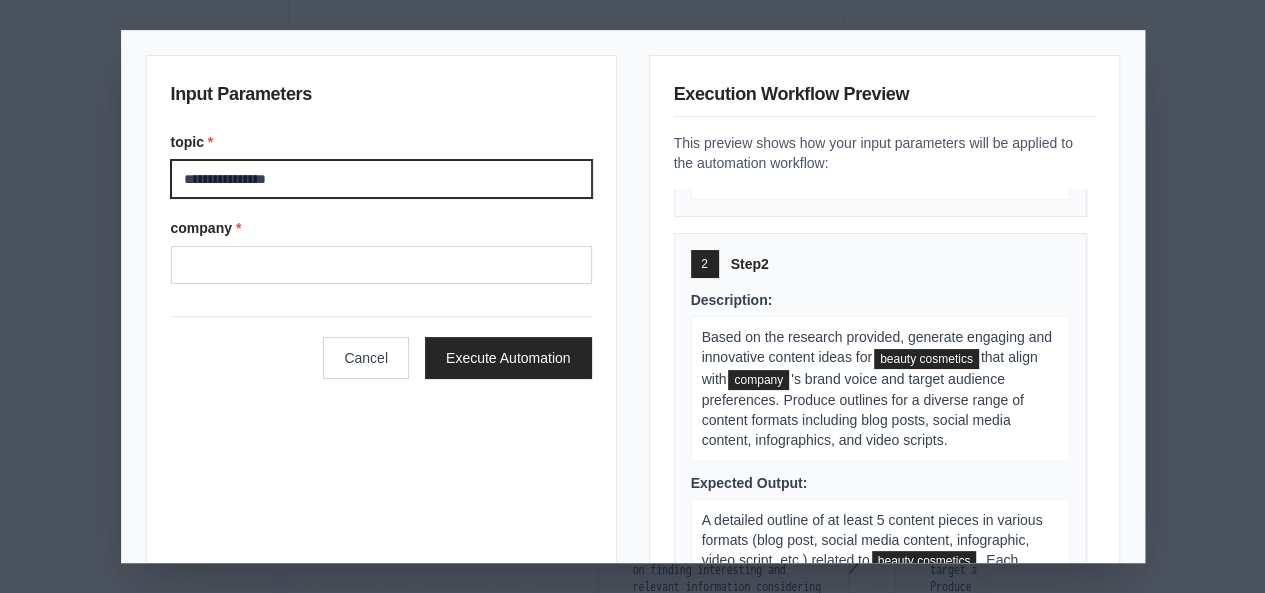 scroll, scrollTop: 0, scrollLeft: 0, axis: both 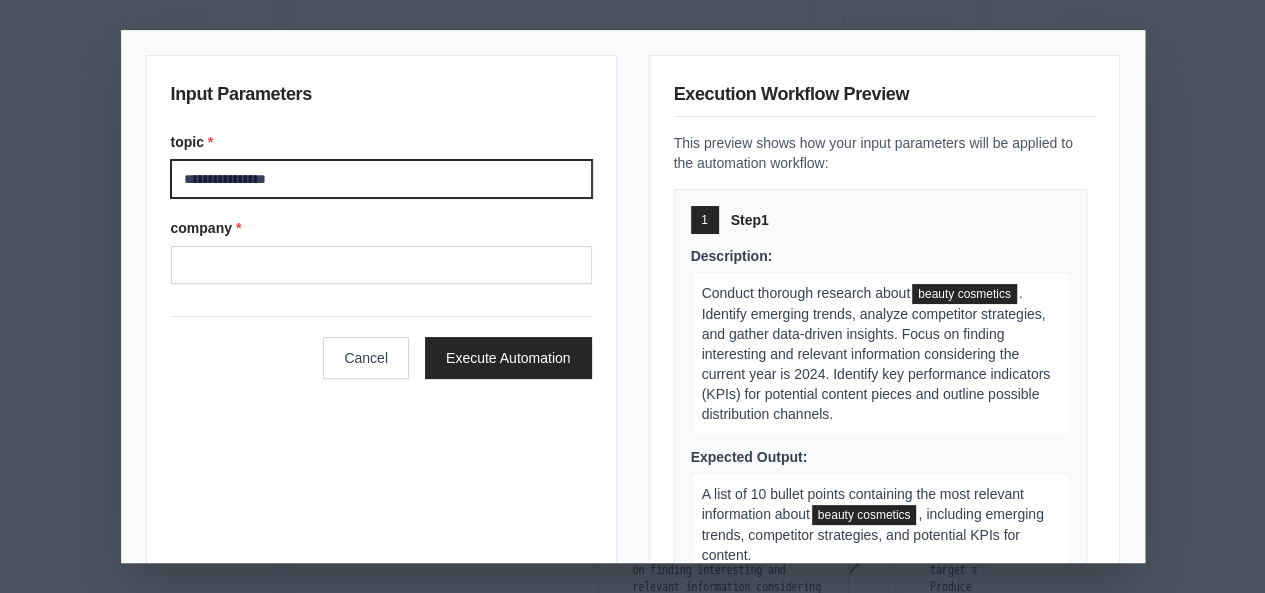 type on "**********" 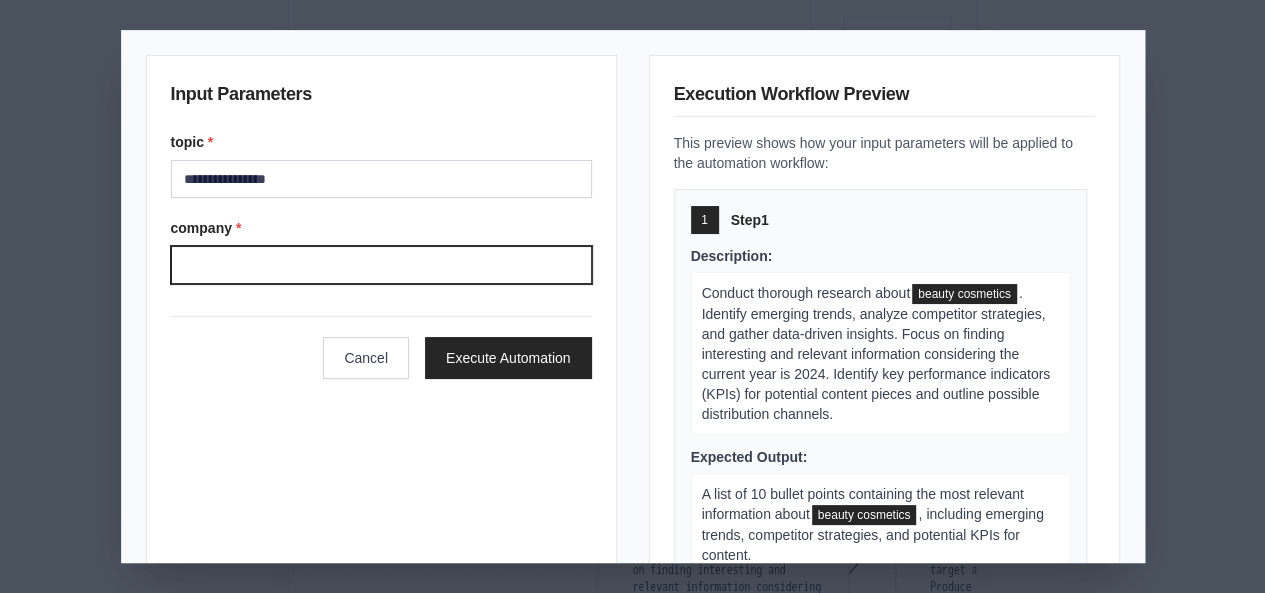 click on "company   *" at bounding box center [381, 265] 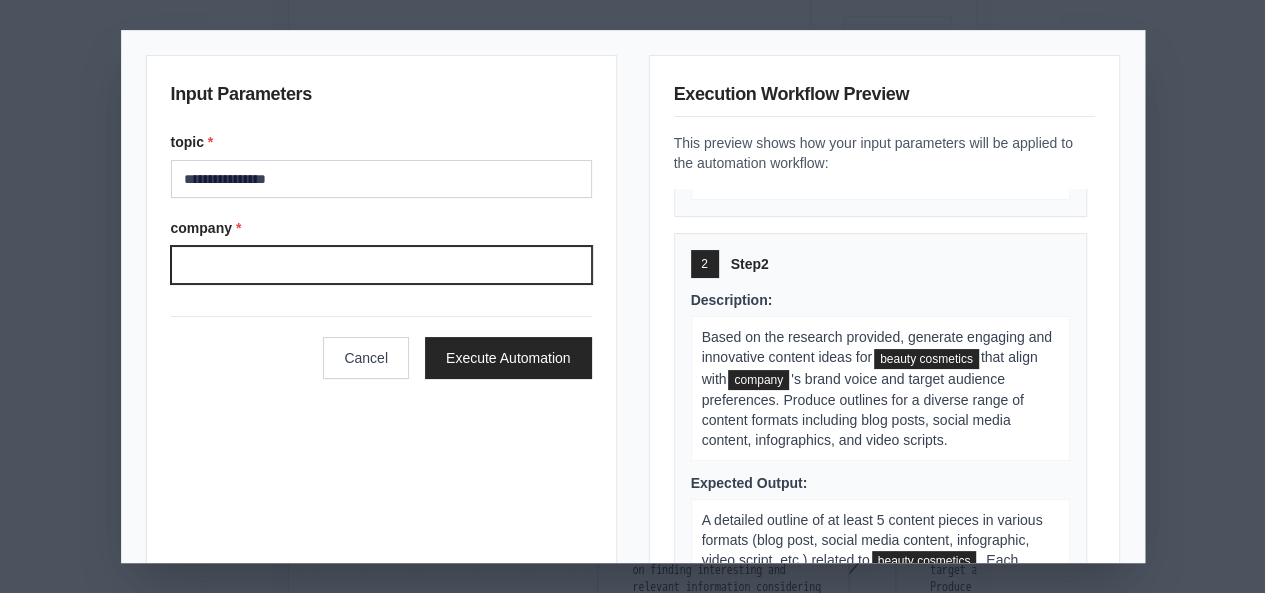 scroll, scrollTop: 390, scrollLeft: 0, axis: vertical 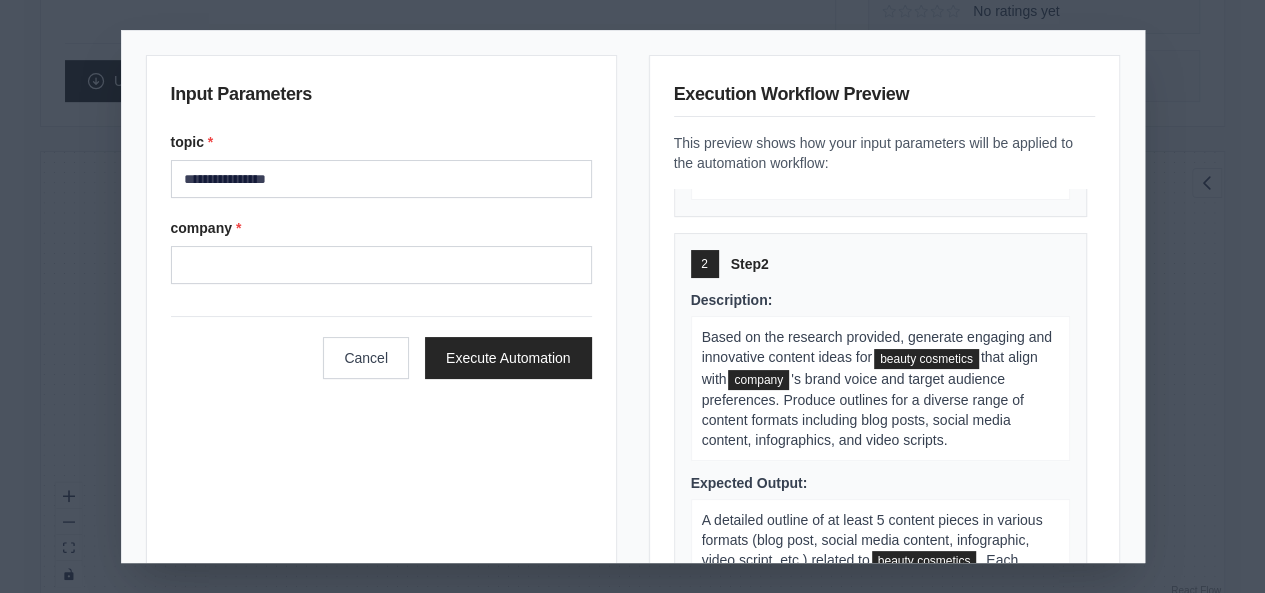 click on "Based on the research provided, generate engaging and innovative content ideas for beauty cosmetics that align with [COMPANY]'s brand voice and target audience preferences. Produce outlines for a diverse range of content formats including blog posts, social media content, infographics, and video scripts." at bounding box center (880, 388) 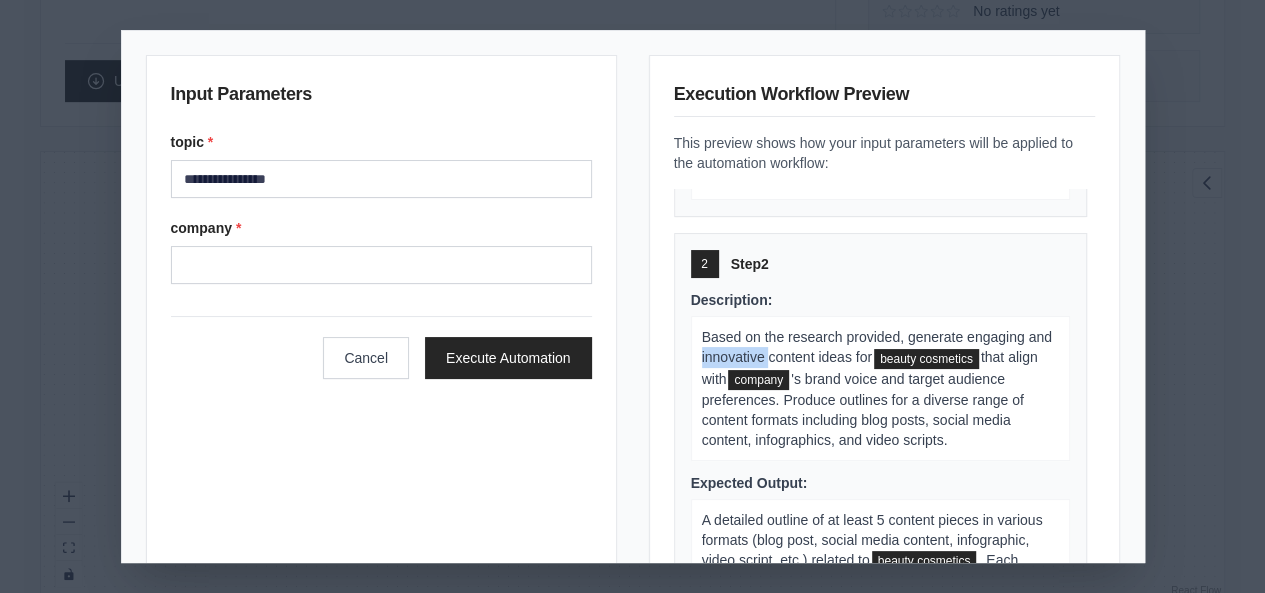 click on "Based on the research provided, generate engaging and innovative content ideas for beauty cosmetics that align with [COMPANY]'s brand voice and target audience preferences. Produce outlines for a diverse range of content formats including blog posts, social media content, infographics, and video scripts." at bounding box center [880, 388] 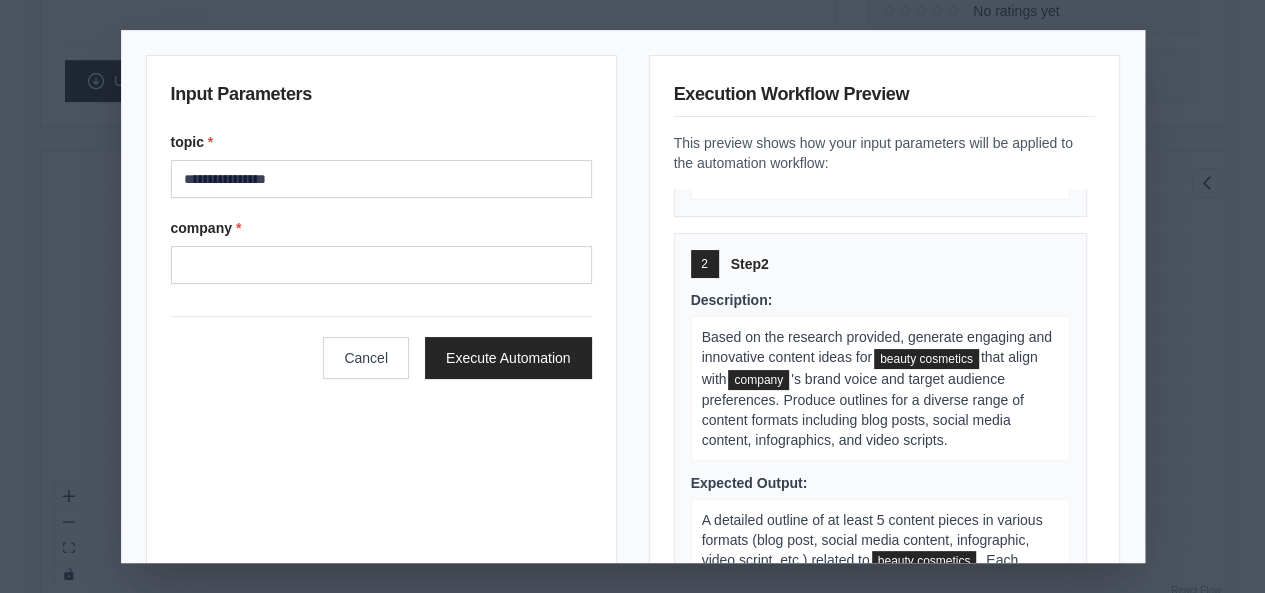 click on "'s brand voice and target audience preferences. Produce outlines for a diverse range of content formats including blog posts, social media content, infographics, and video scripts." at bounding box center (863, 409) 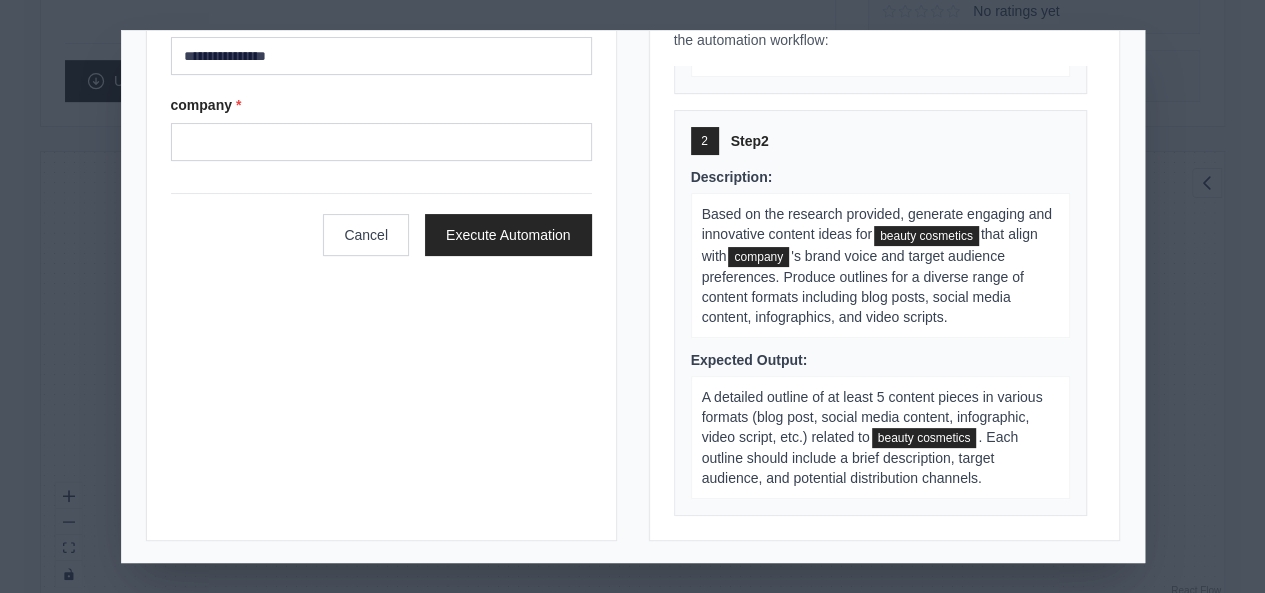 scroll, scrollTop: 0, scrollLeft: 0, axis: both 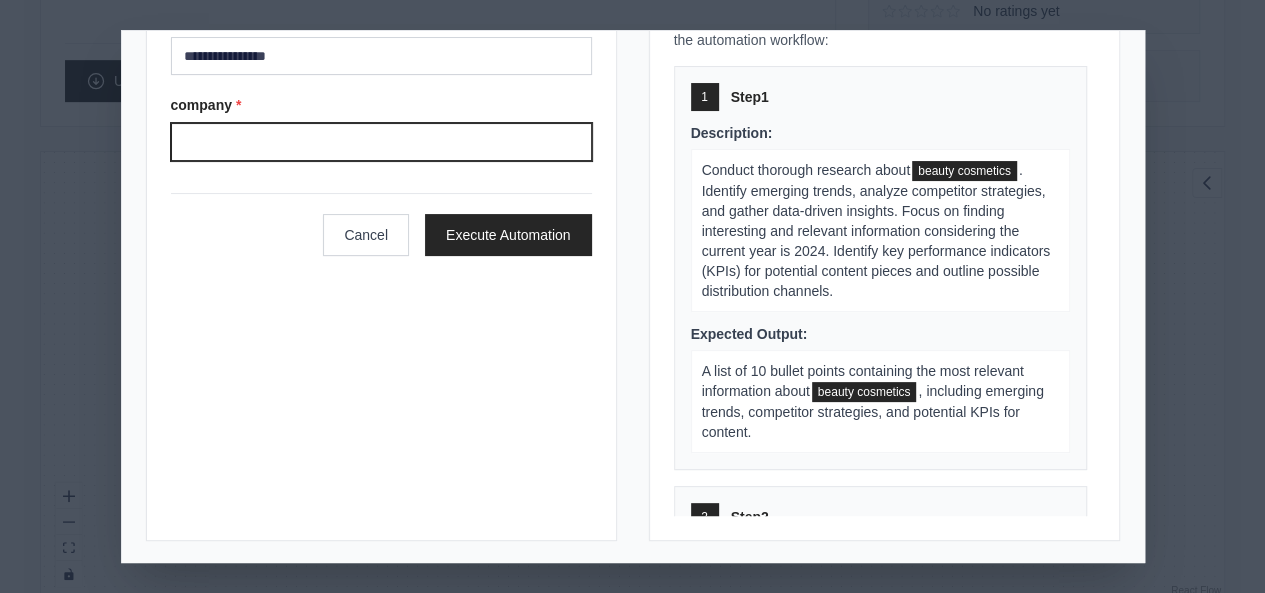 click on "company   *" at bounding box center [381, 142] 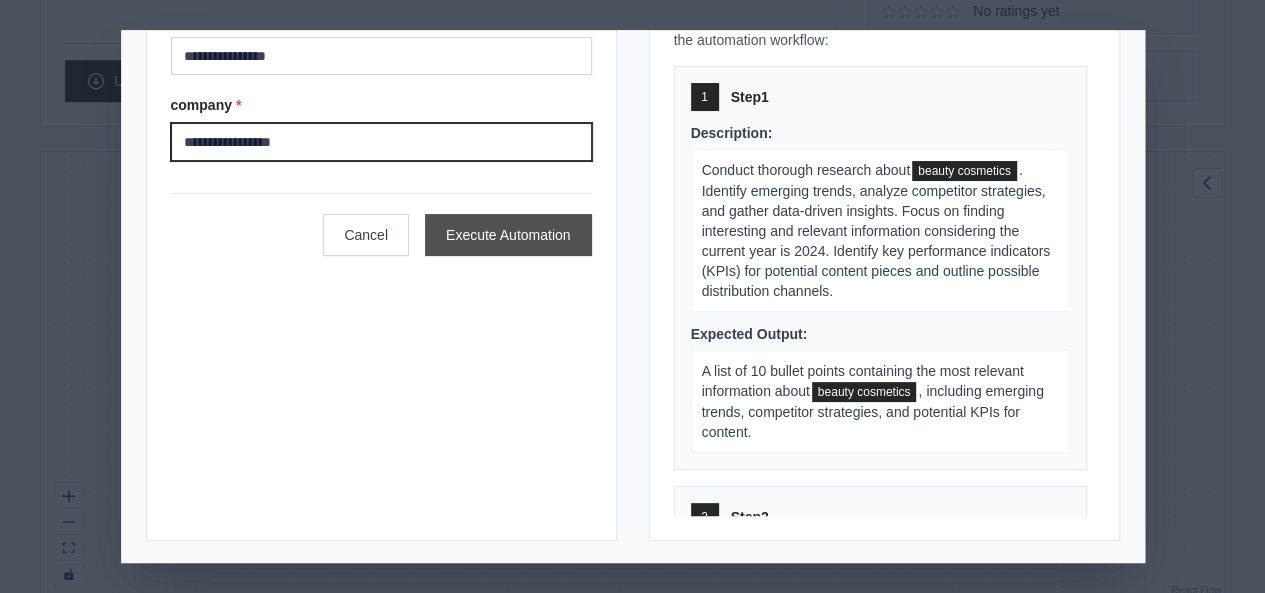 type on "**********" 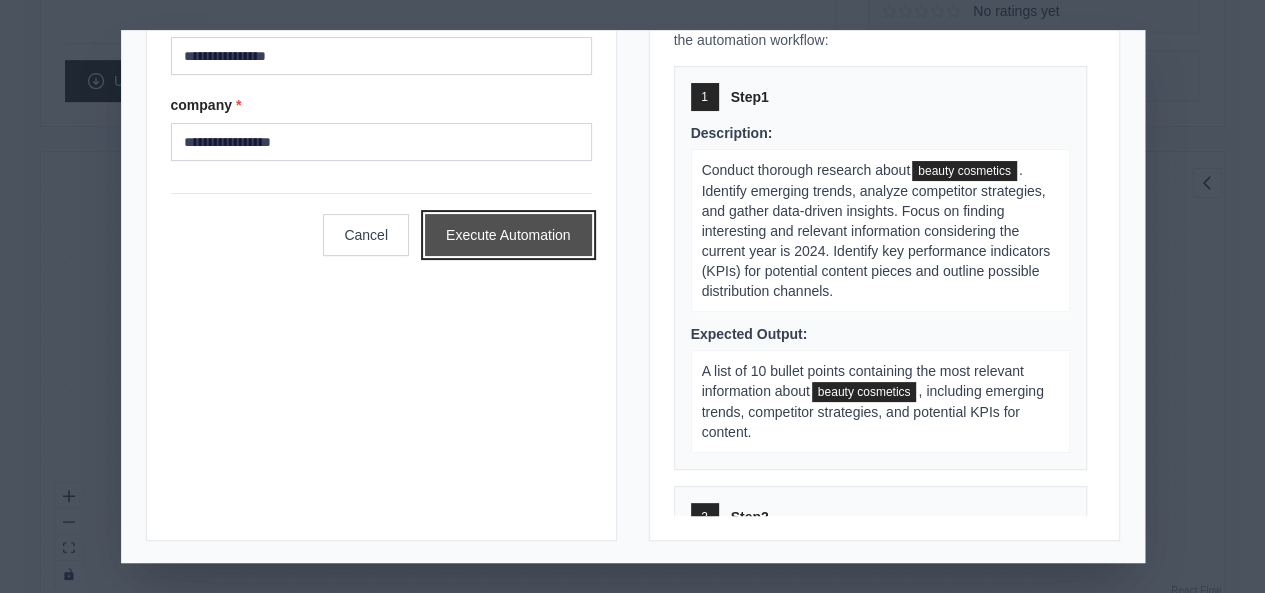 click on "Execute Automation" at bounding box center (508, 235) 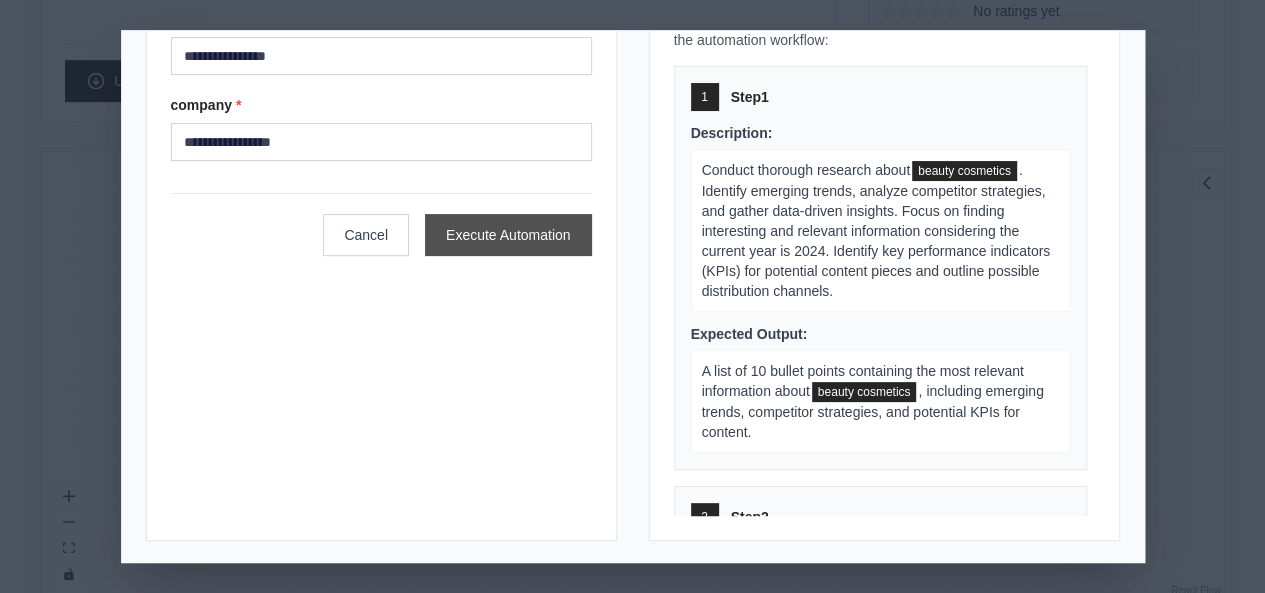 scroll, scrollTop: 26, scrollLeft: 0, axis: vertical 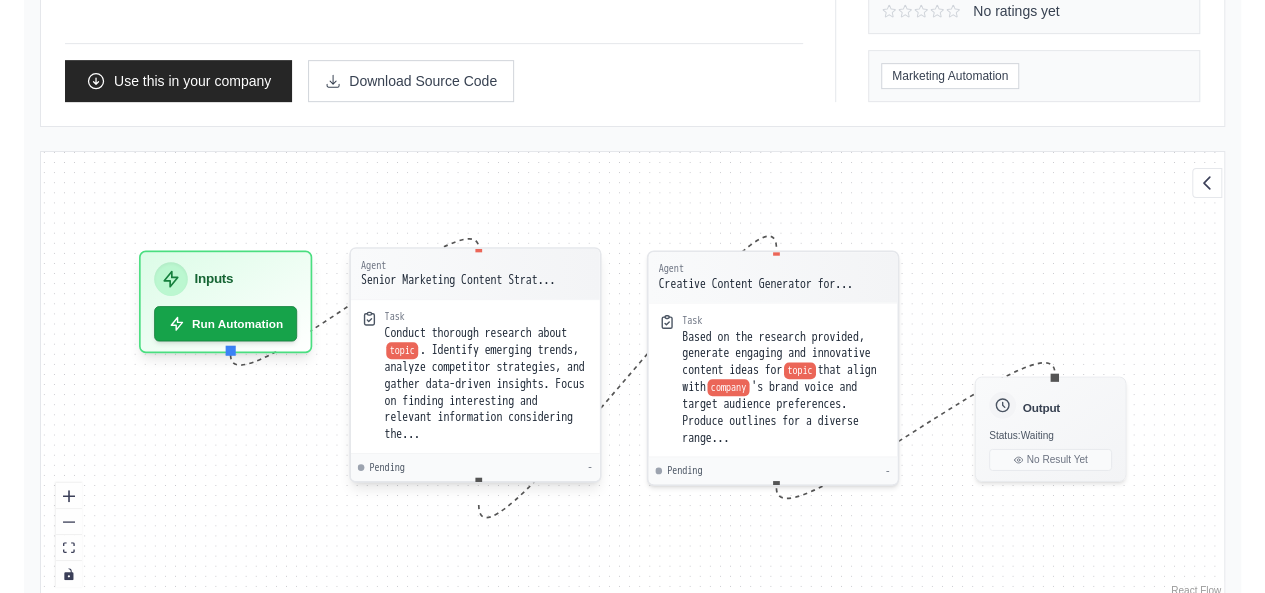 click on "Task" at bounding box center [486, 316] 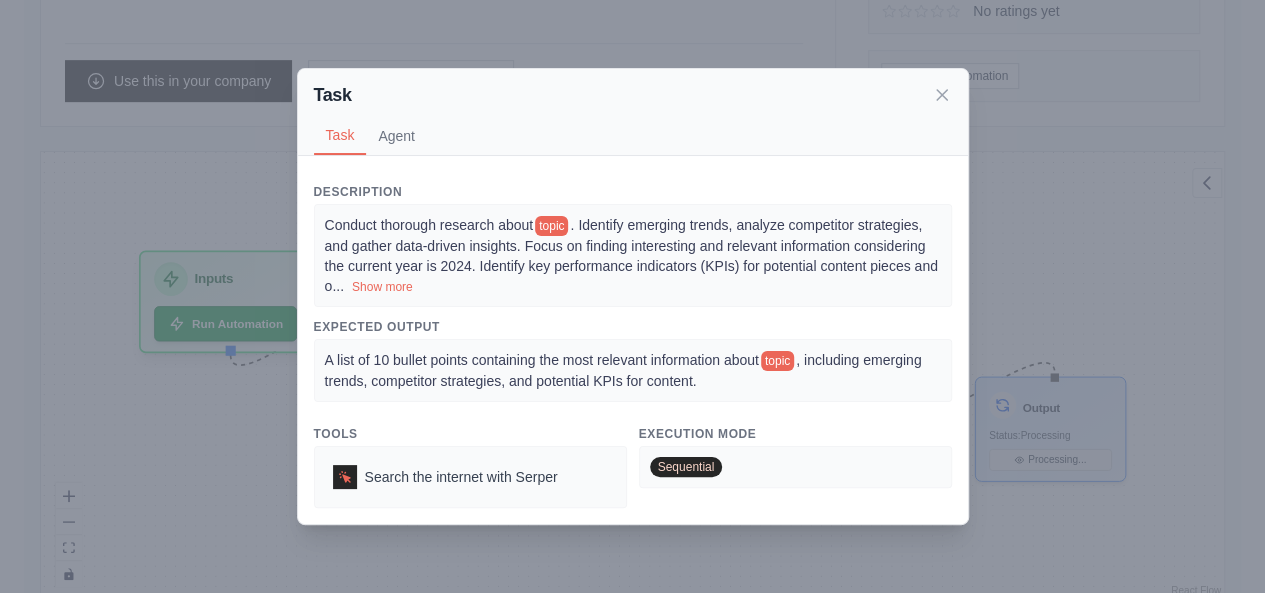 click on "topic" at bounding box center [551, 226] 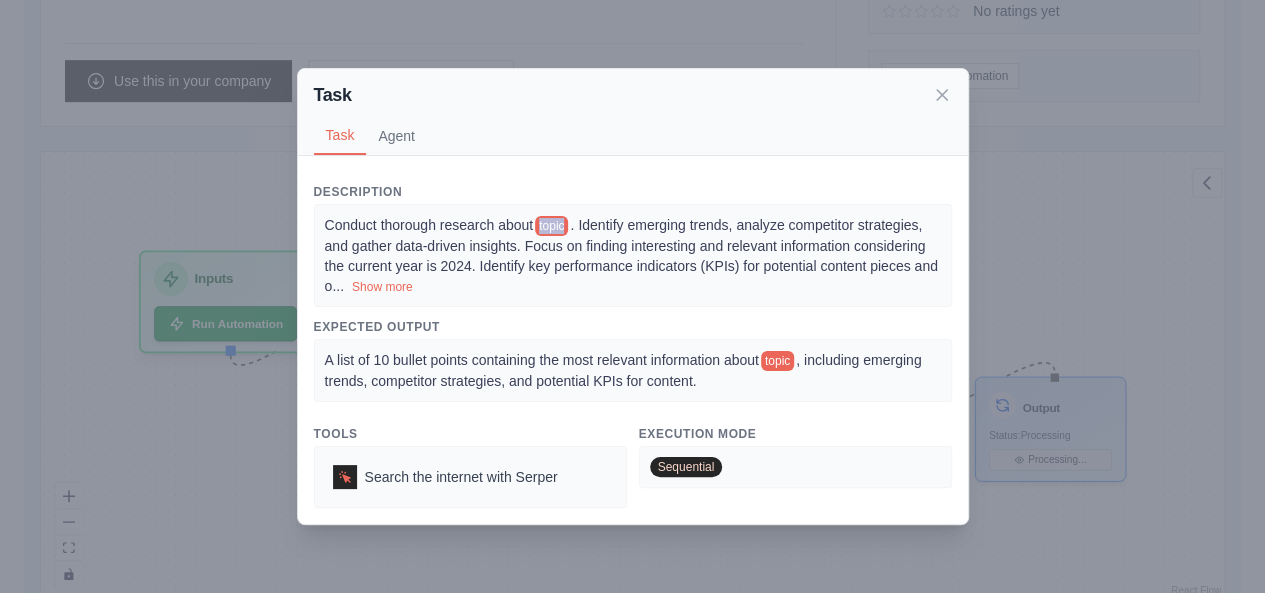 click on "topic" at bounding box center [551, 226] 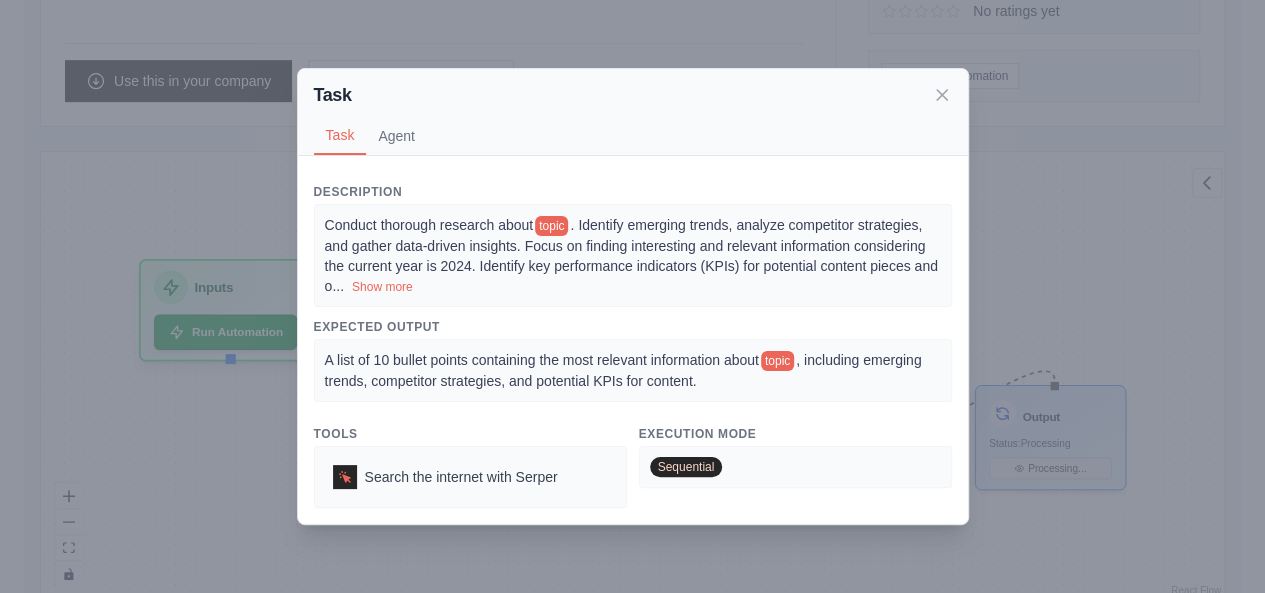 scroll, scrollTop: 637, scrollLeft: 0, axis: vertical 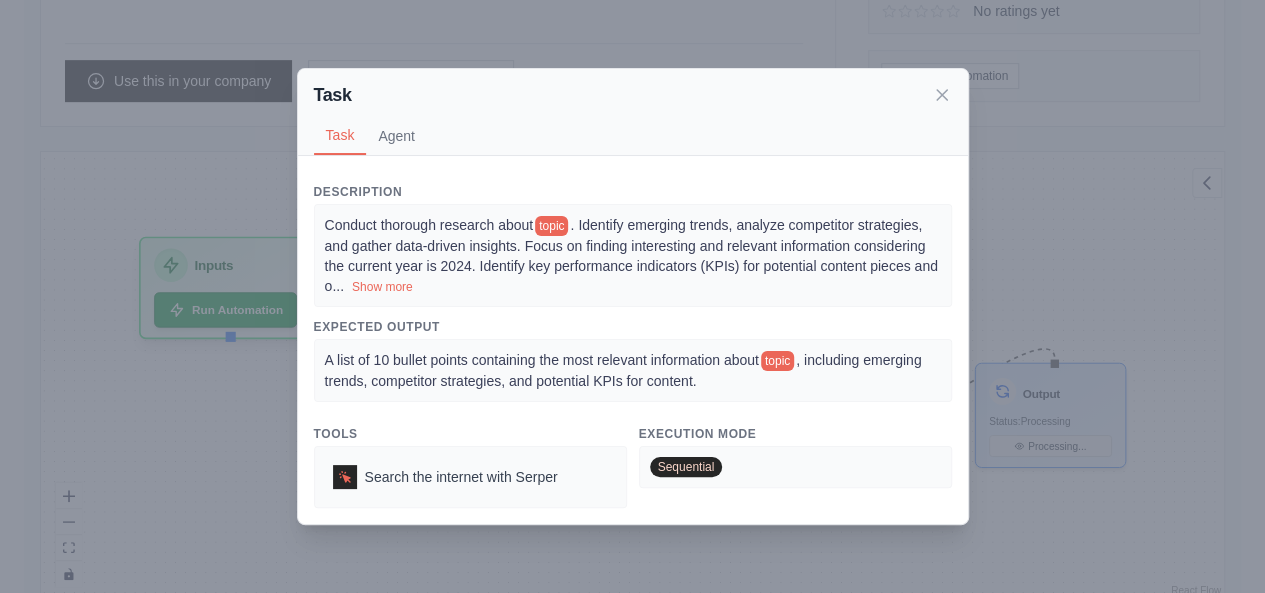 click on ". Identify emerging trends, analyze competitor strategies, and gather data-driven insights. Focus on finding interesting and relevant information considering the current year is 2024. Identify key performance indicators (KPIs) for potential content pieces and o" at bounding box center [631, 255] 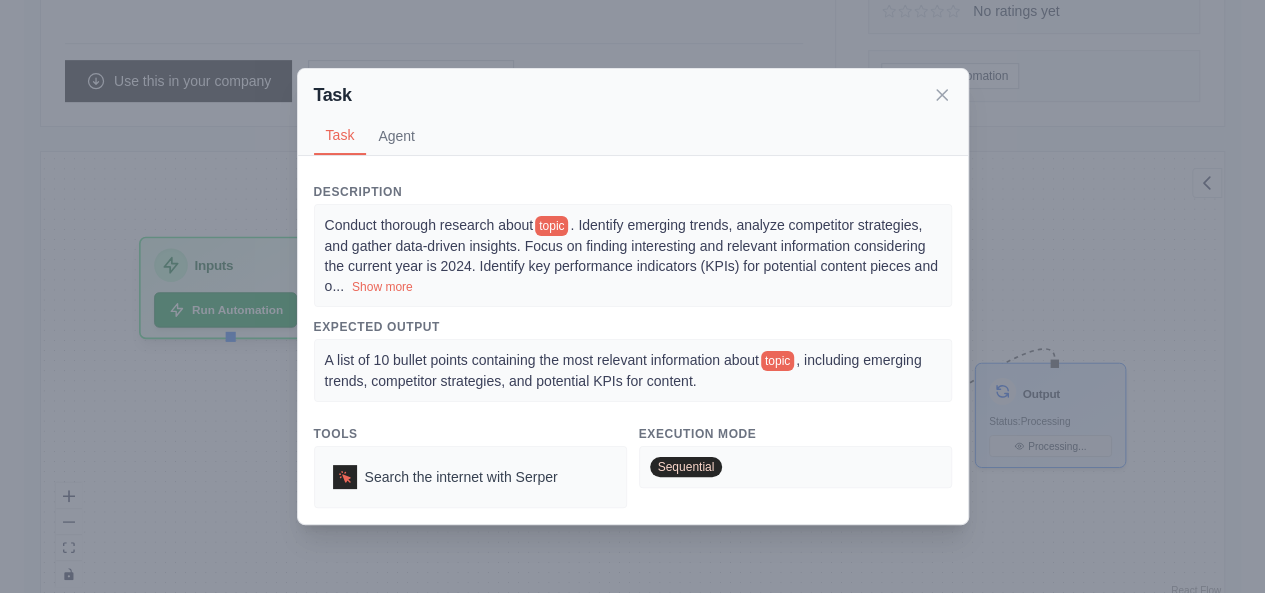 click on ". Identify emerging trends, analyze competitor strategies, and gather data-driven insights. Focus on finding interesting and relevant information considering the current year is 2024. Identify key performance indicators (KPIs) for potential content pieces and o" at bounding box center [631, 255] 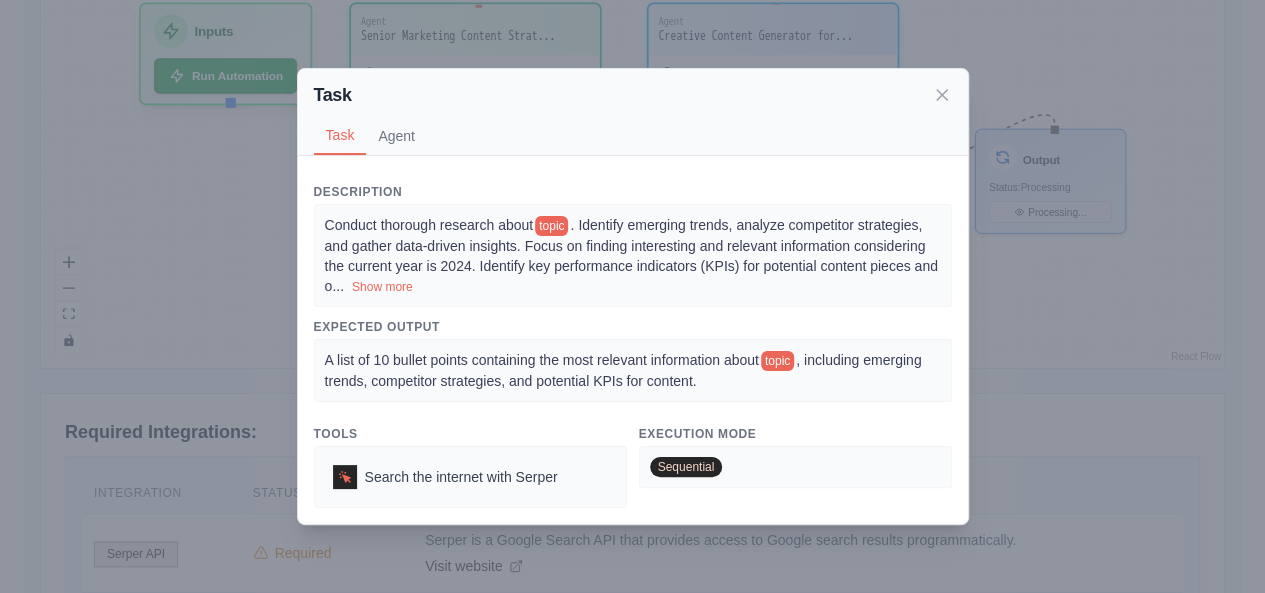scroll, scrollTop: 466, scrollLeft: 0, axis: vertical 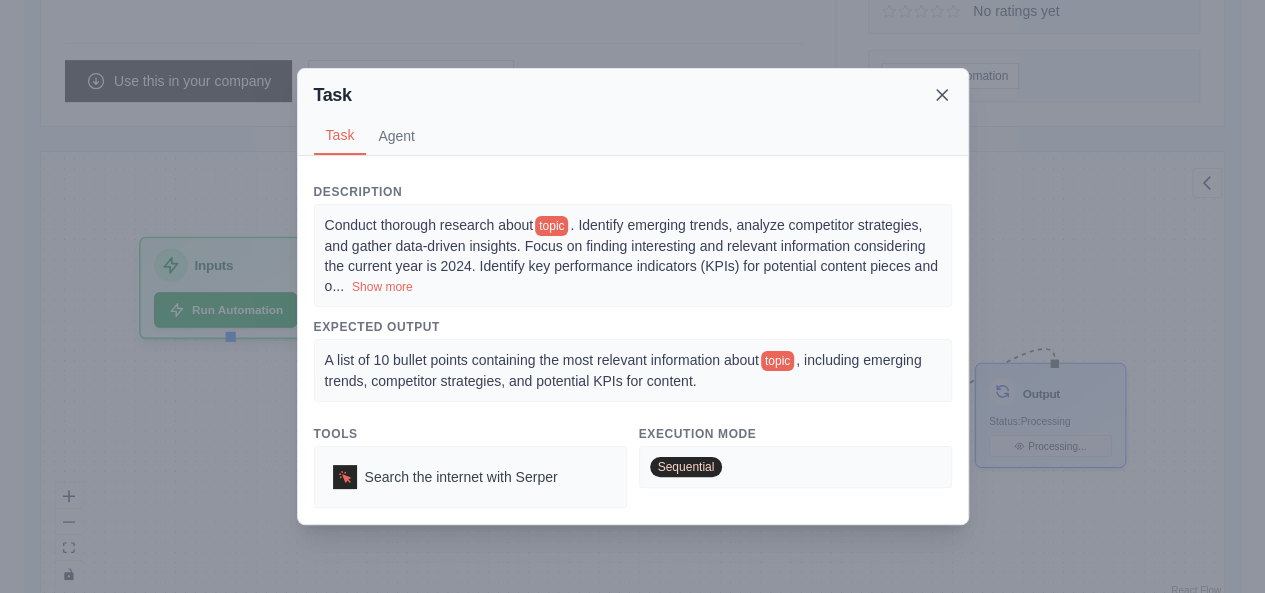 click 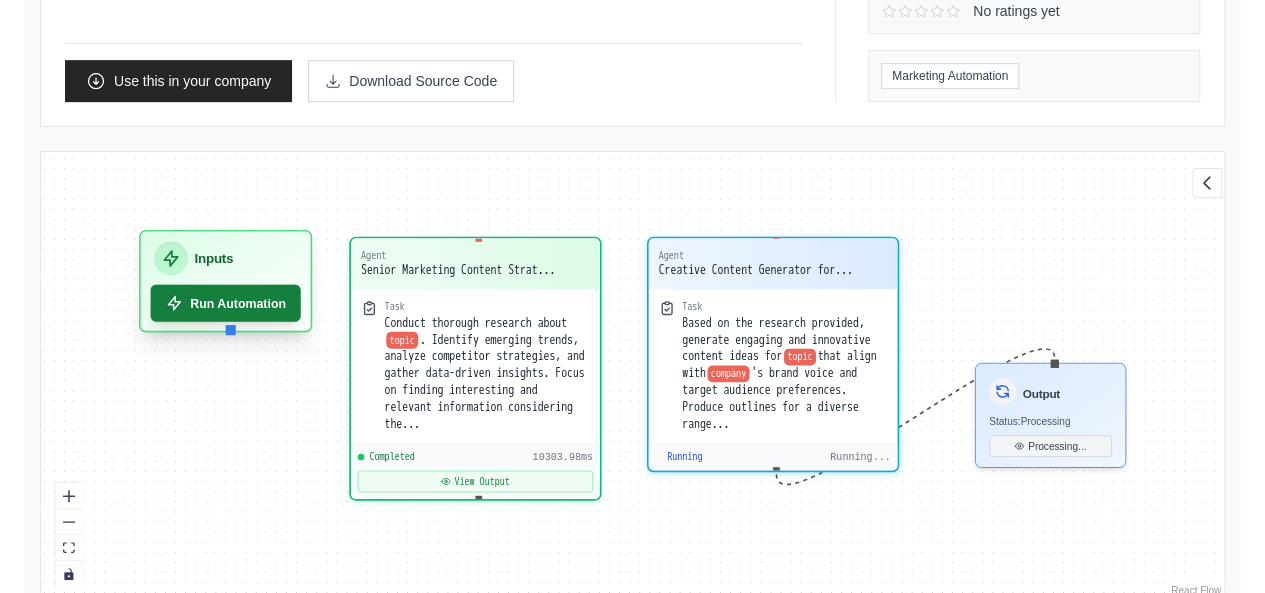 click on "Run Automation" at bounding box center [226, 303] 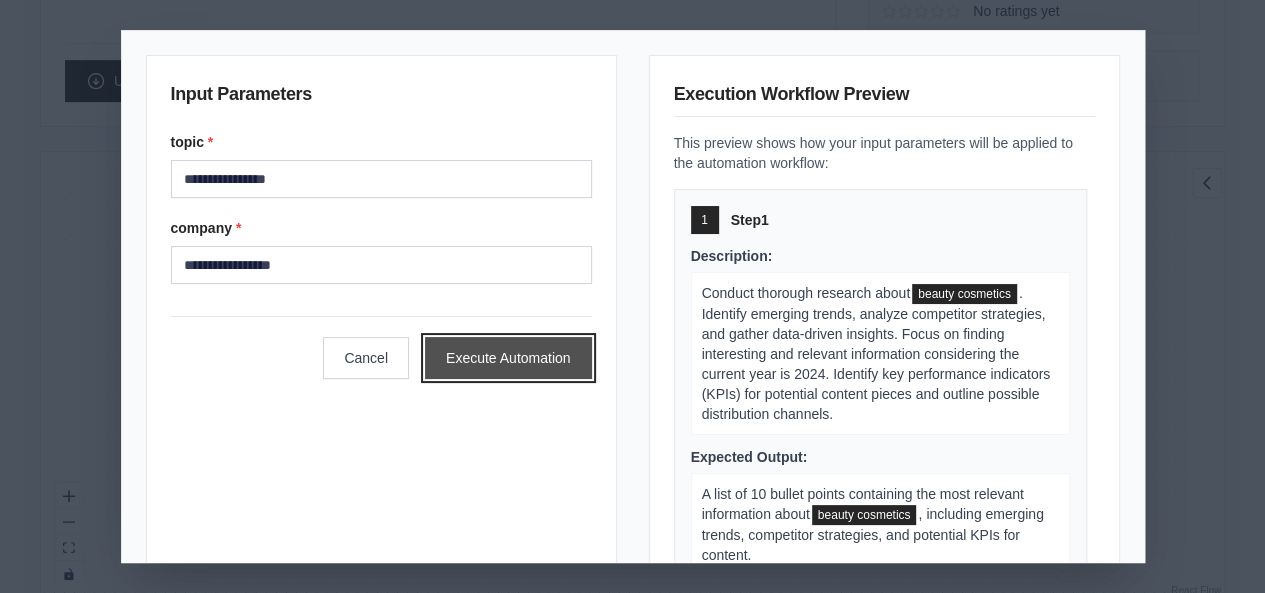 click on "Execute Automation" at bounding box center [508, 358] 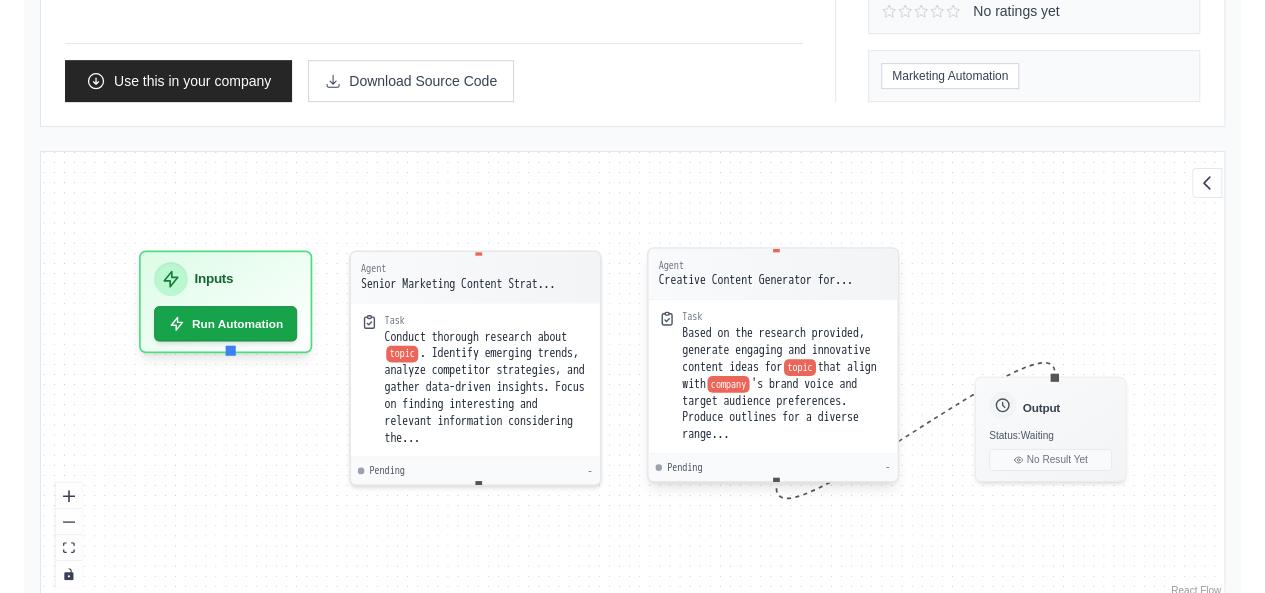 scroll, scrollTop: 284, scrollLeft: 0, axis: vertical 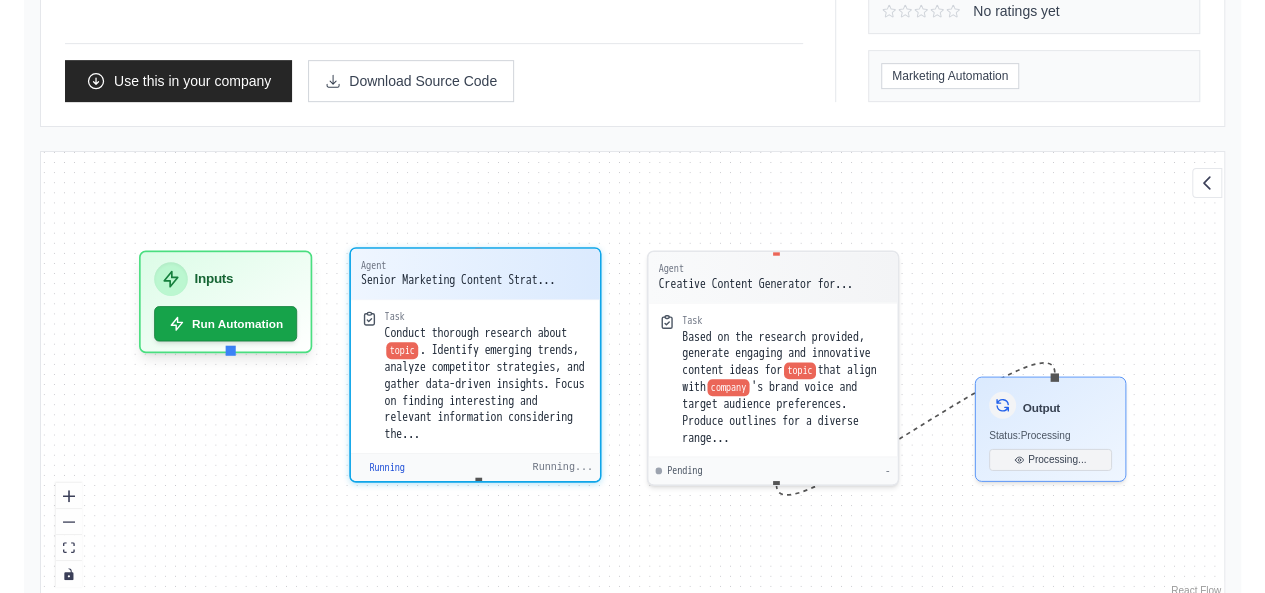 click on ". Identify emerging trends, analyze competitor strategies, and gather data-driven insights. Focus on finding interesting and relevant information considering the..." at bounding box center [484, 392] 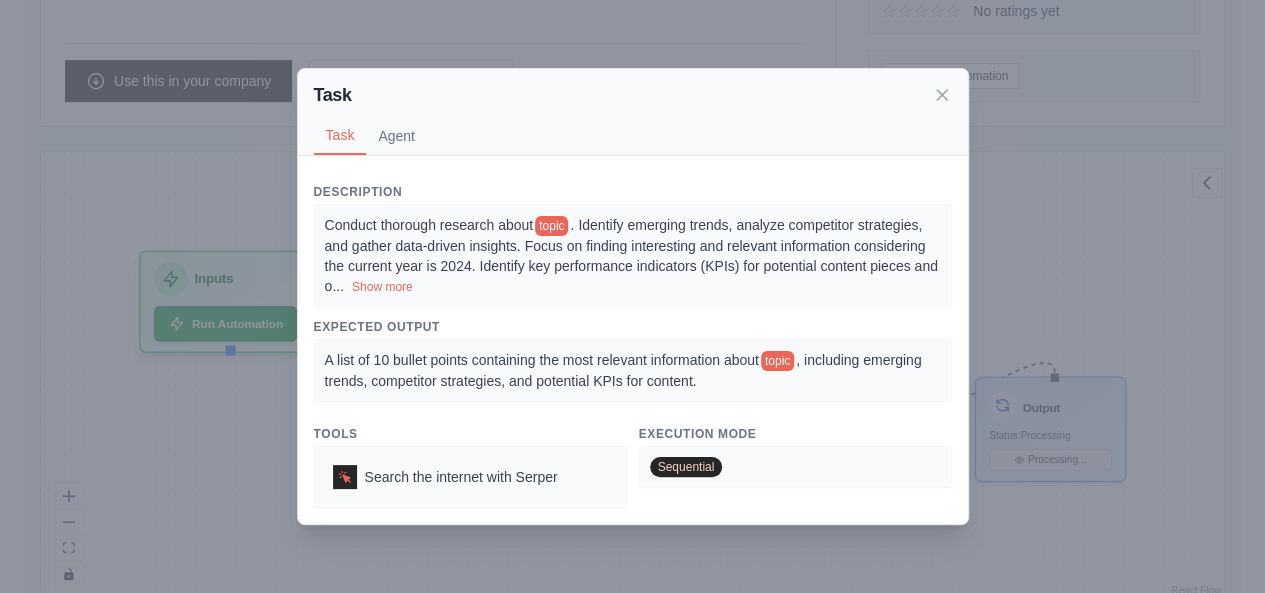 scroll, scrollTop: 933, scrollLeft: 0, axis: vertical 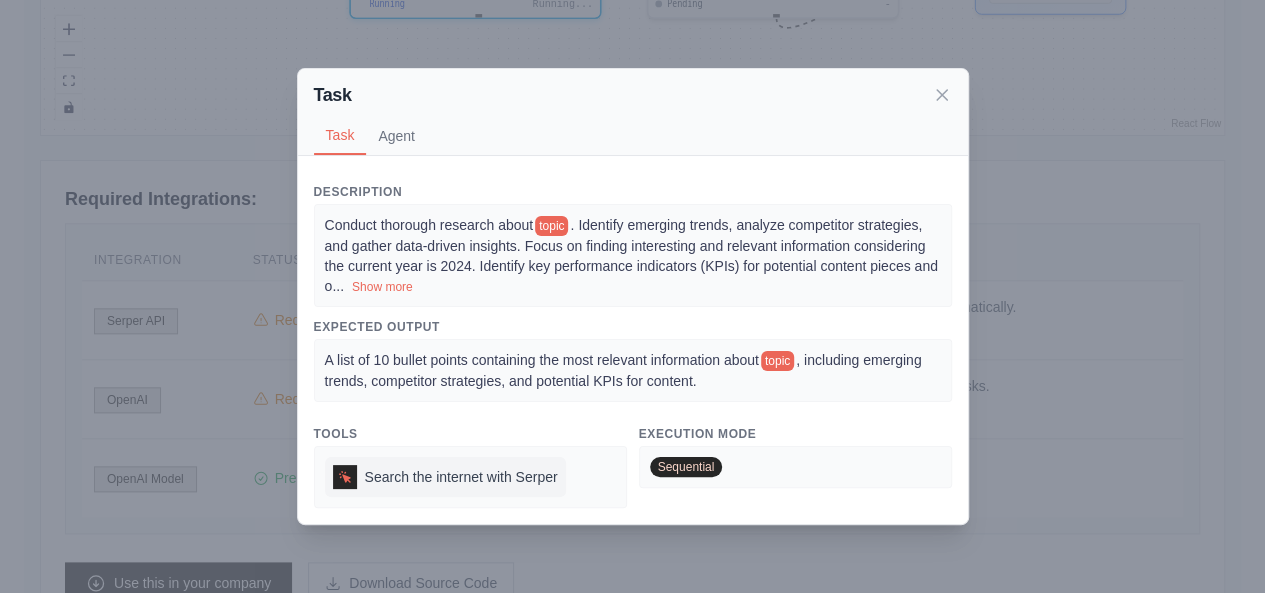 click on "Search the internet with Serper" at bounding box center [445, 477] 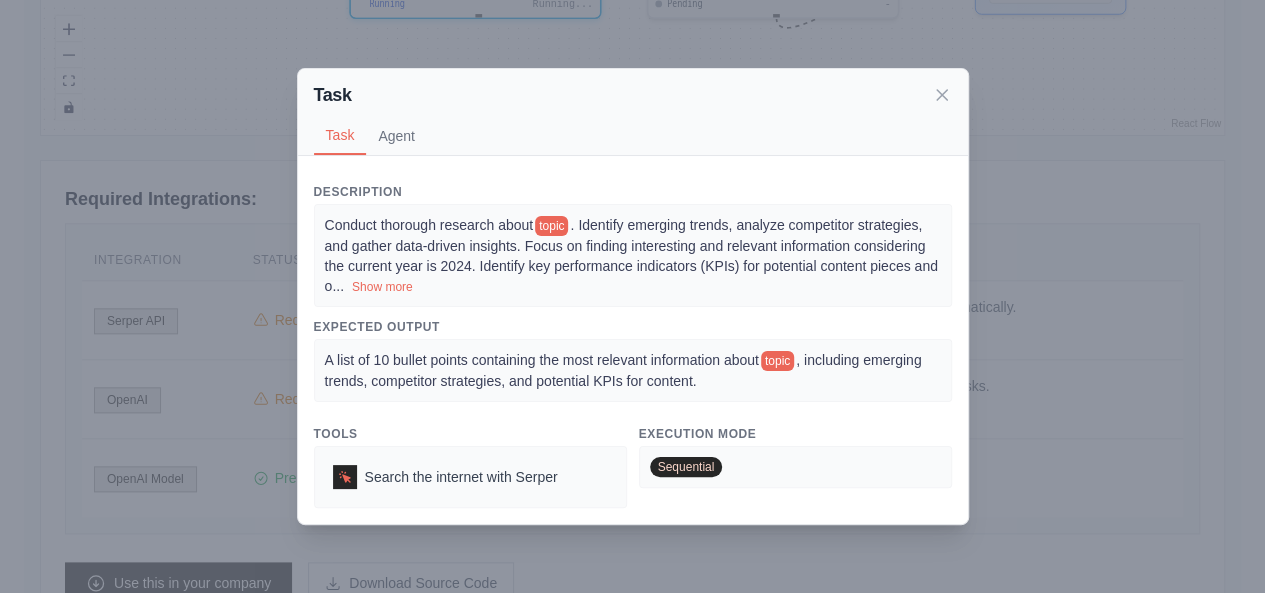 click on "Sequential" at bounding box center (795, 467) 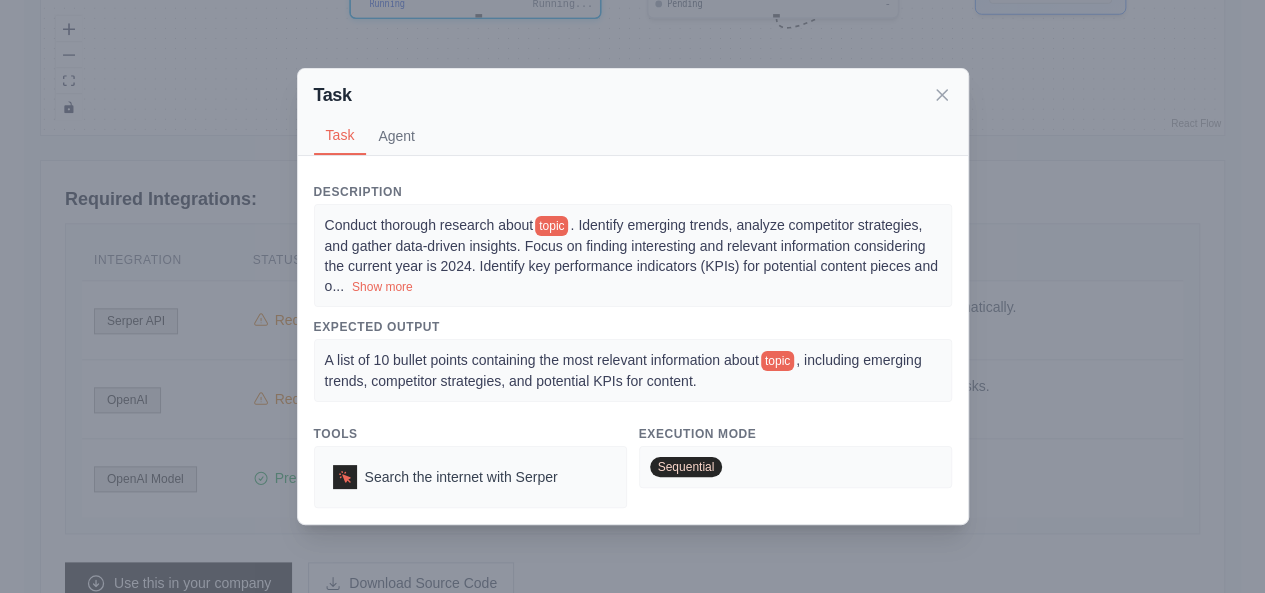 click on "Sequential" at bounding box center (686, 467) 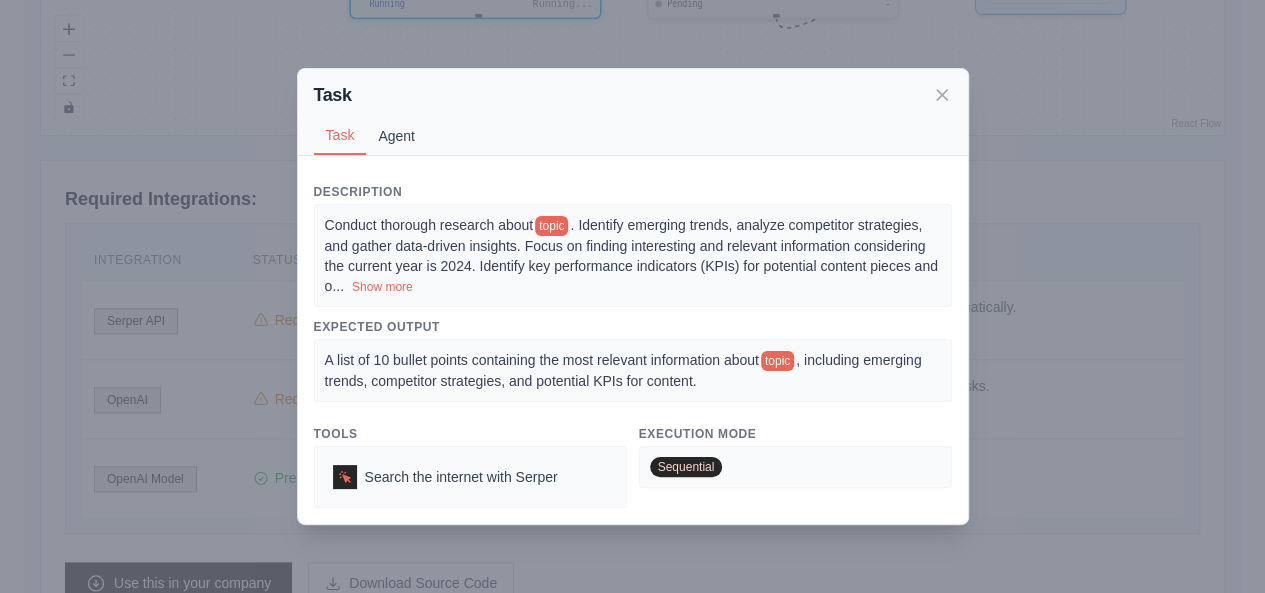 click on "Agent" at bounding box center (396, 136) 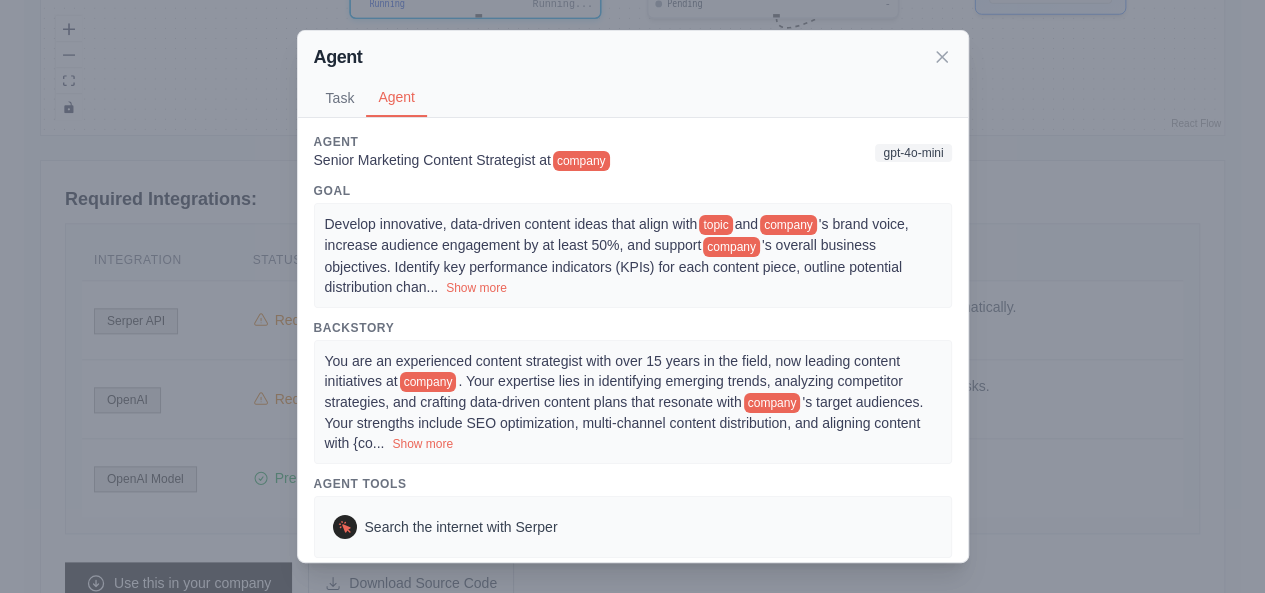 click on "'s overall business objectives. Identify key performance indicators (KPIs) for each content piece, outline potential distribution chan" at bounding box center [613, 265] 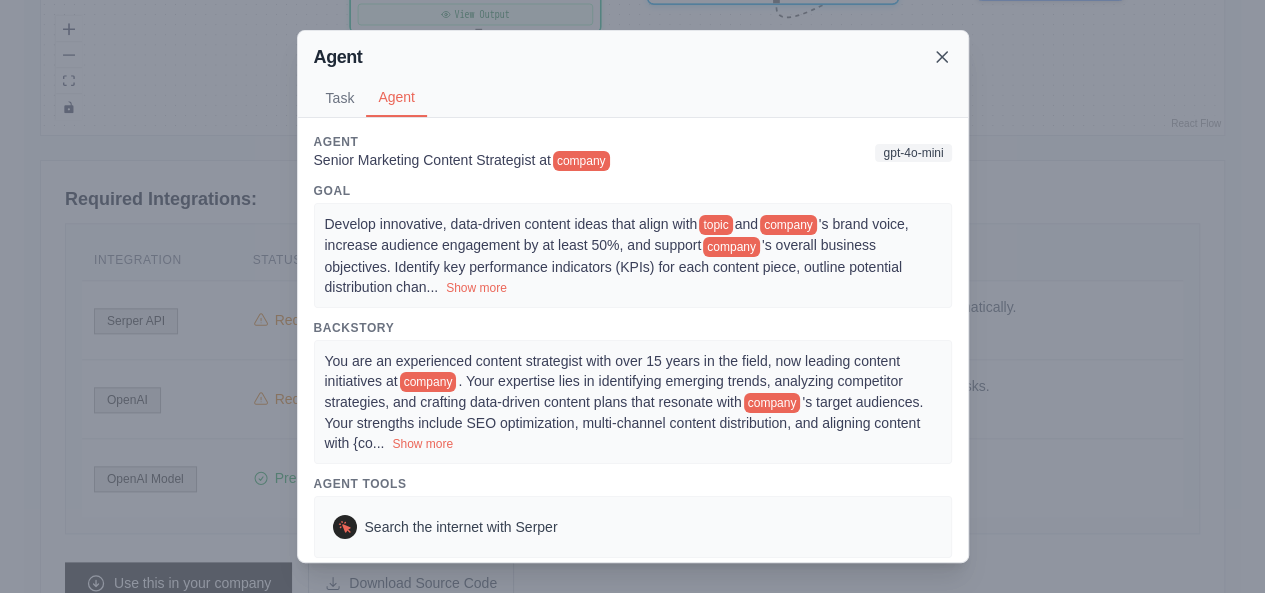 click 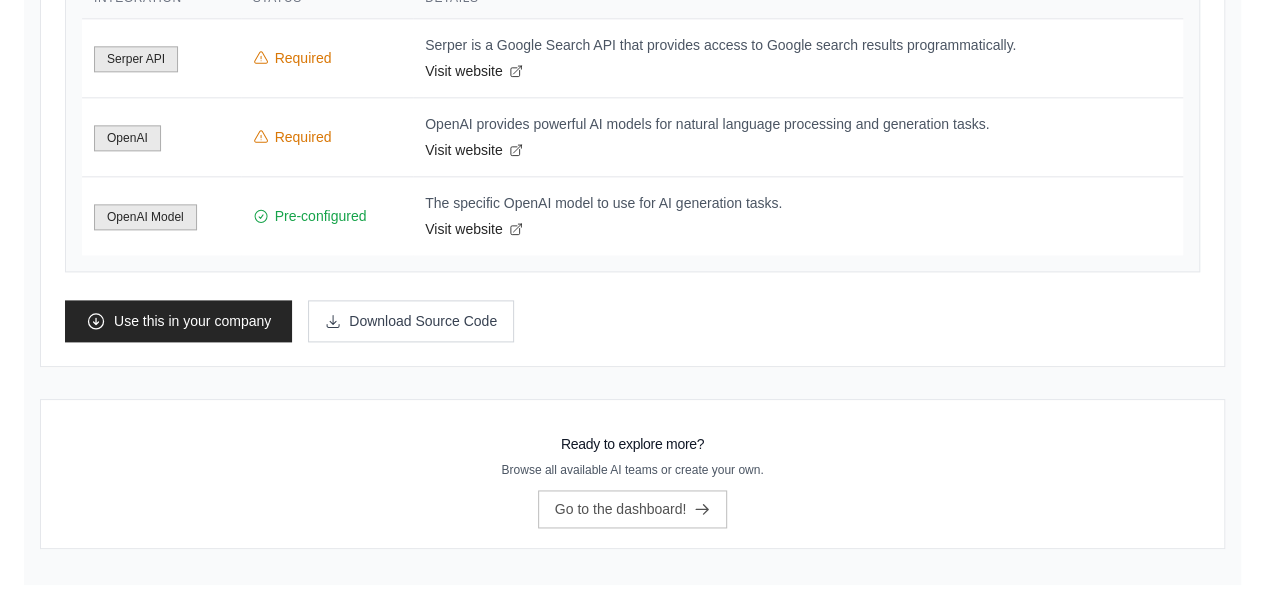 scroll, scrollTop: 495, scrollLeft: 0, axis: vertical 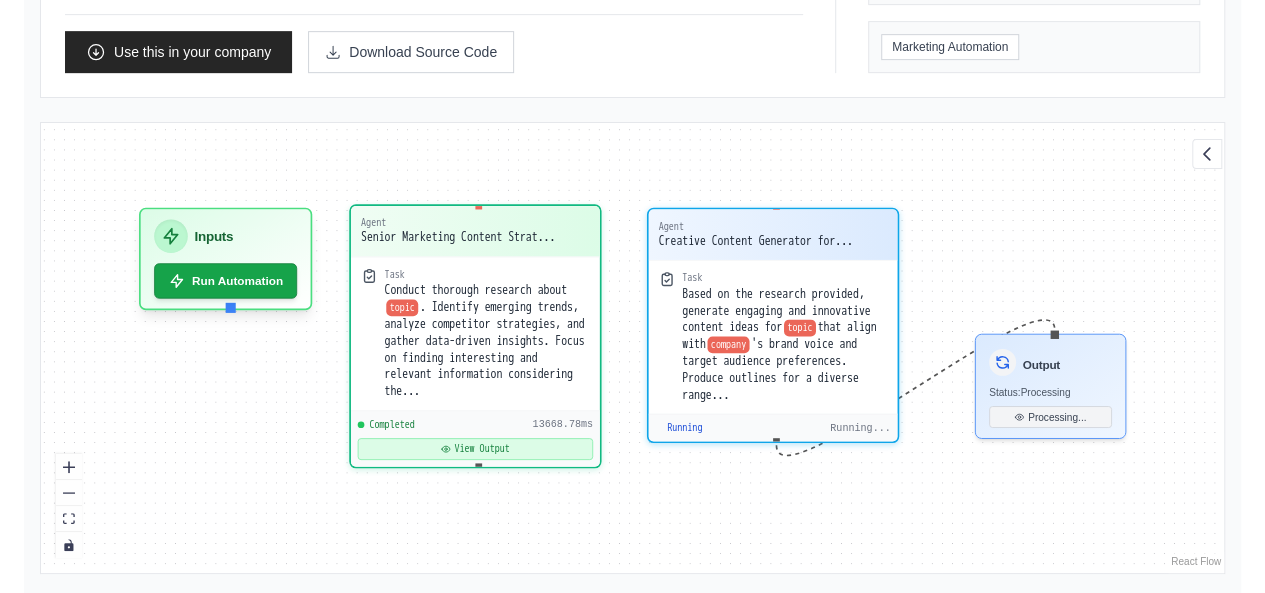 click on "View Output" at bounding box center (475, 449) 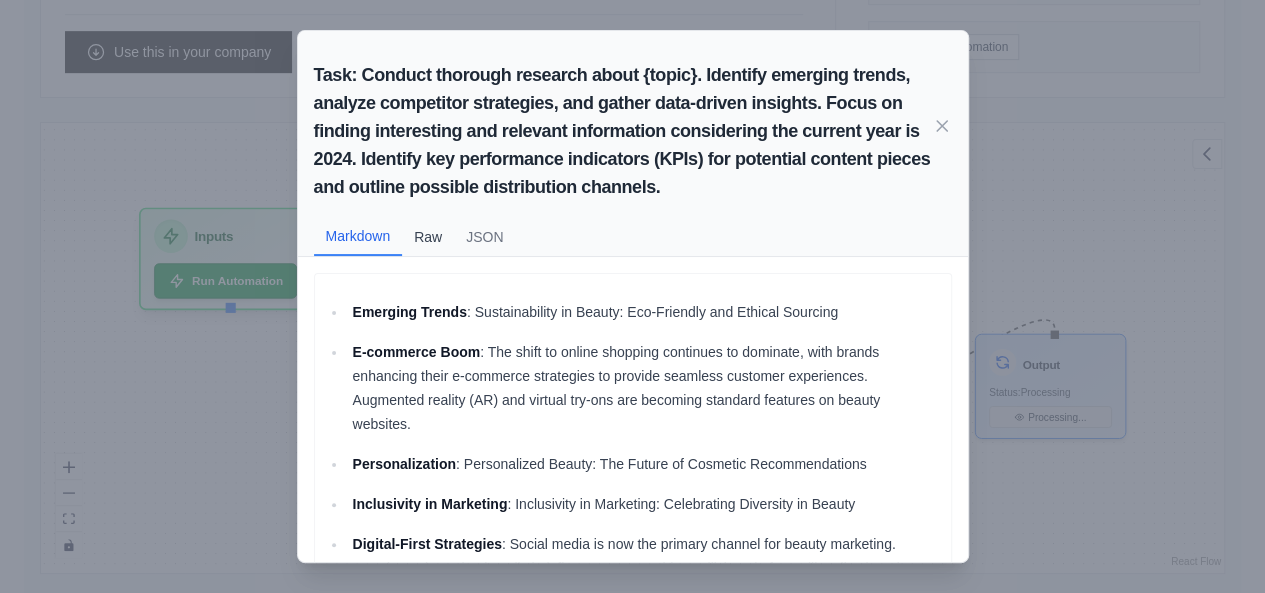 click on "Raw" at bounding box center [428, 237] 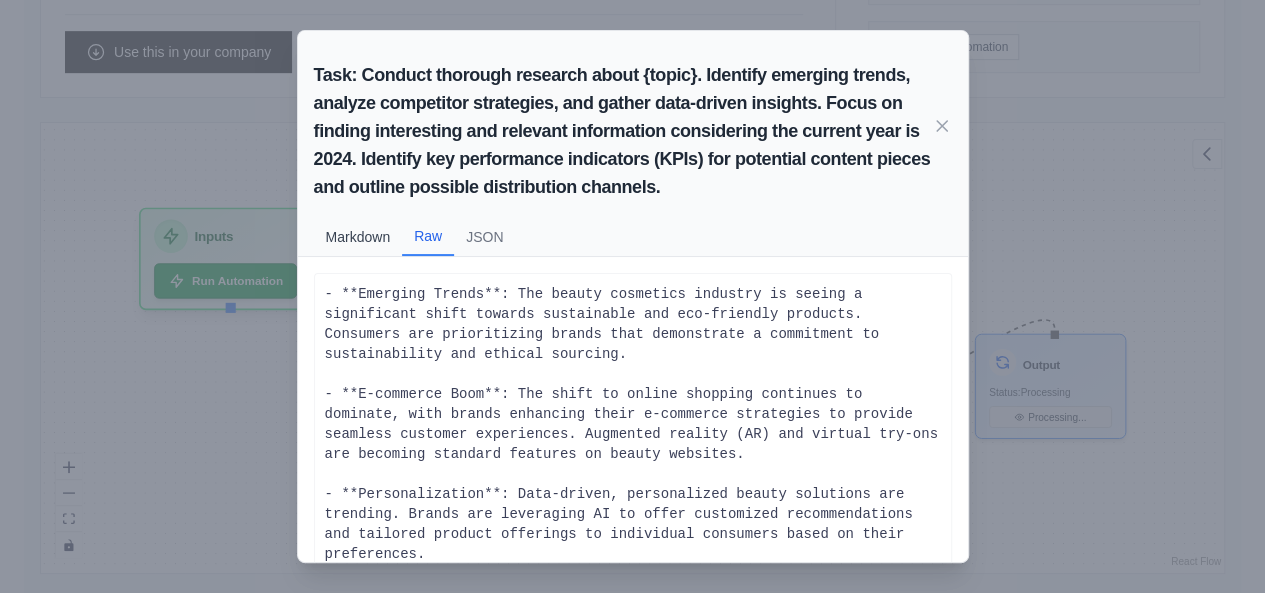 click on "Markdown" at bounding box center (358, 237) 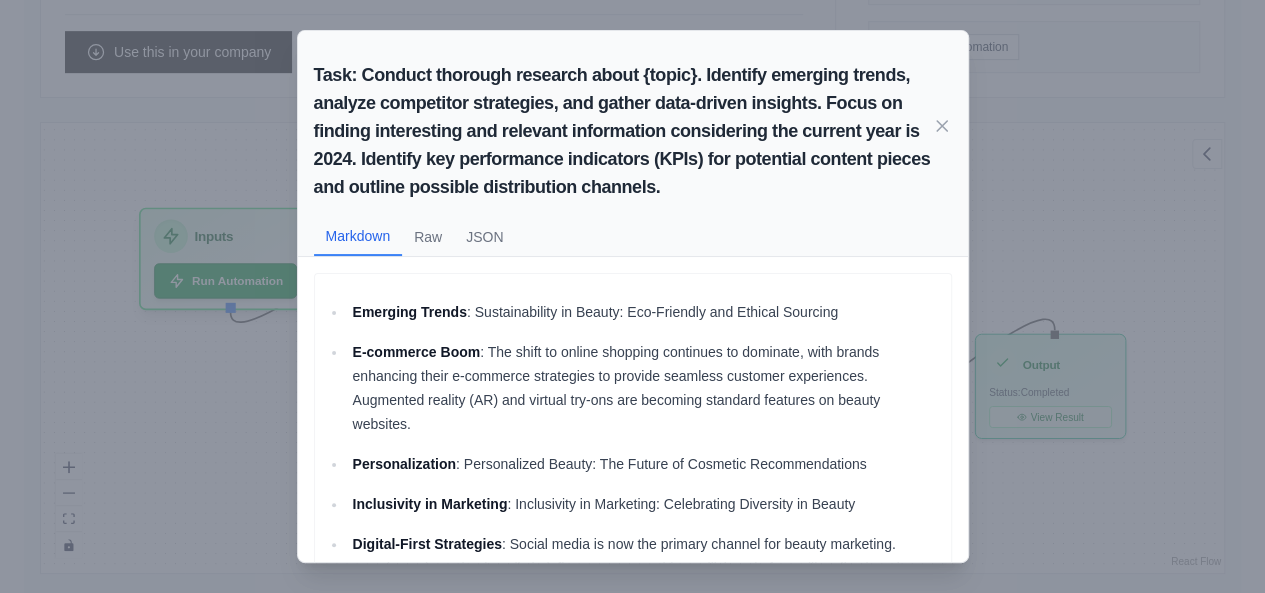 scroll, scrollTop: 11500, scrollLeft: 0, axis: vertical 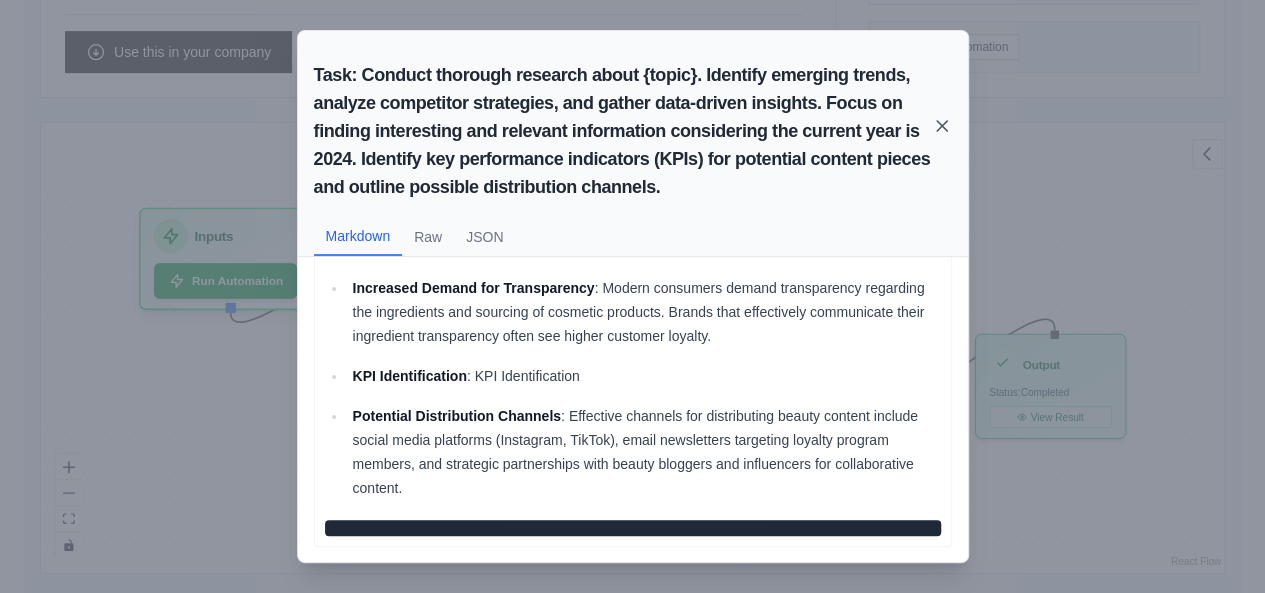 click 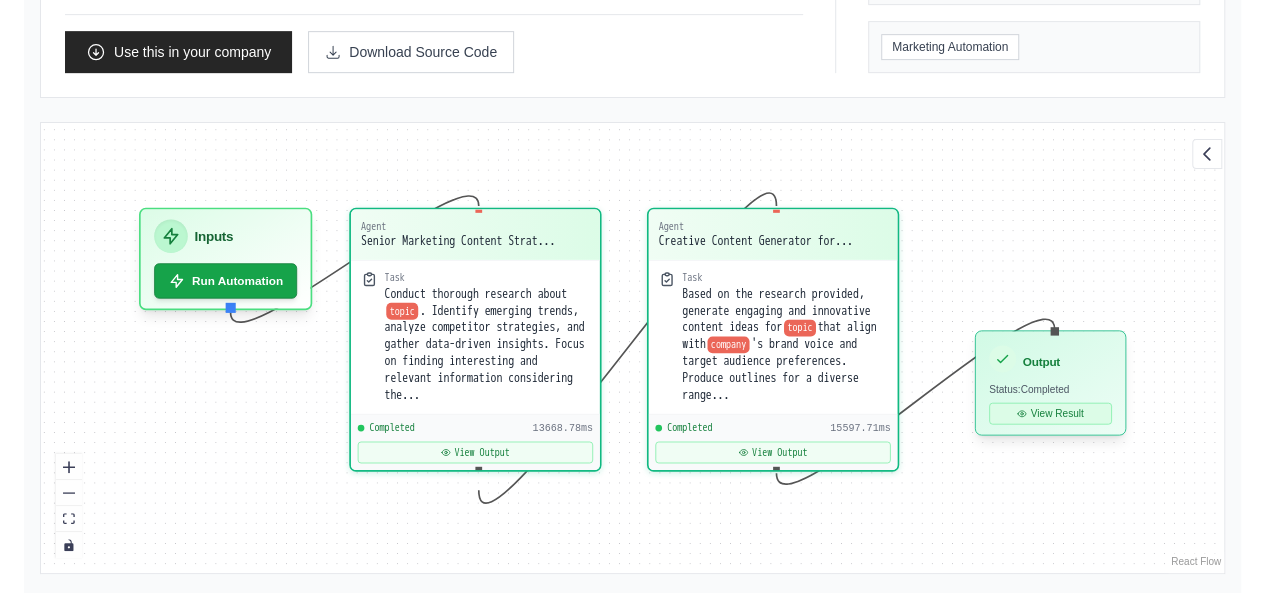 click on "View Result" at bounding box center [1050, 414] 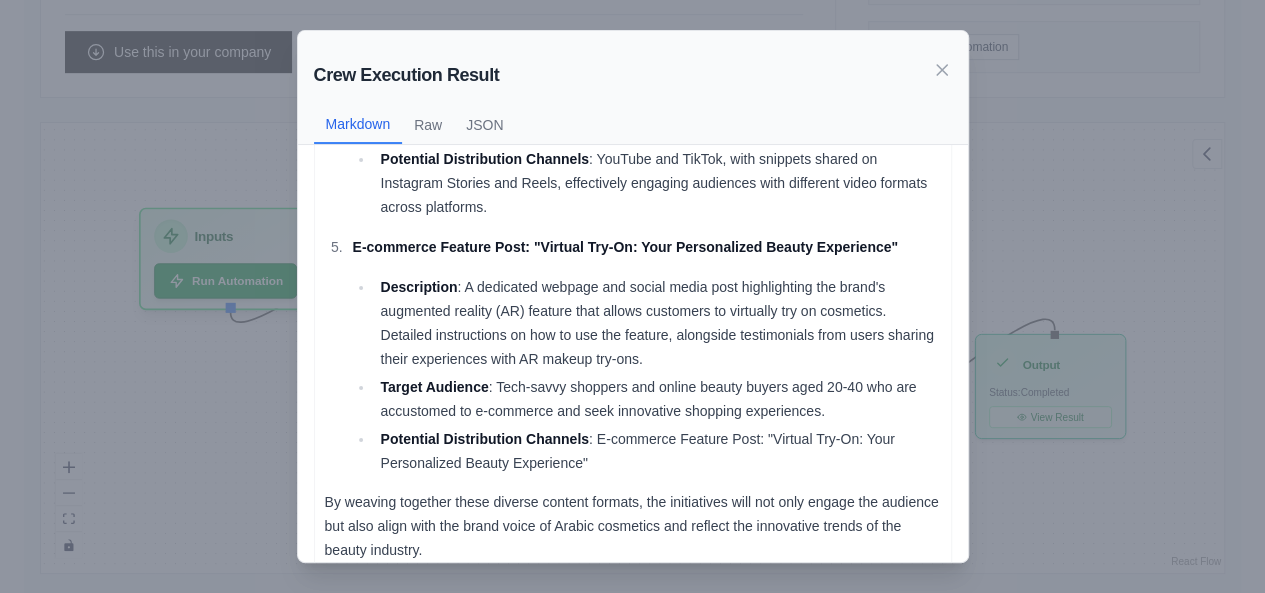 scroll, scrollTop: 1102, scrollLeft: 0, axis: vertical 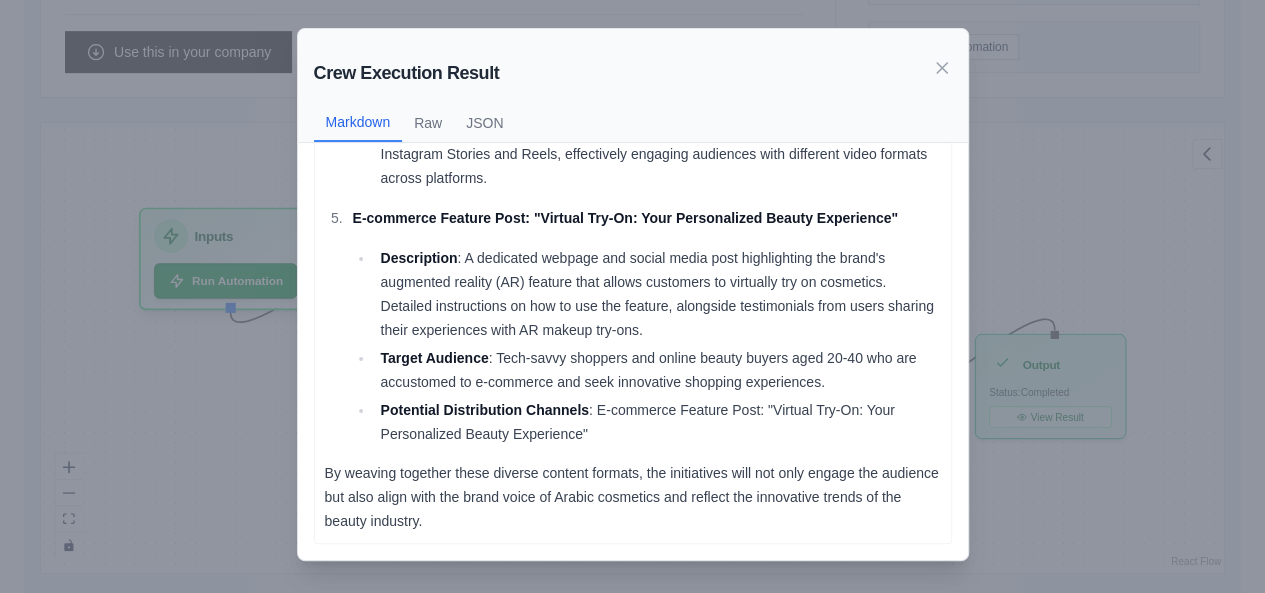 click on "Crew Execution Result" at bounding box center (633, 68) 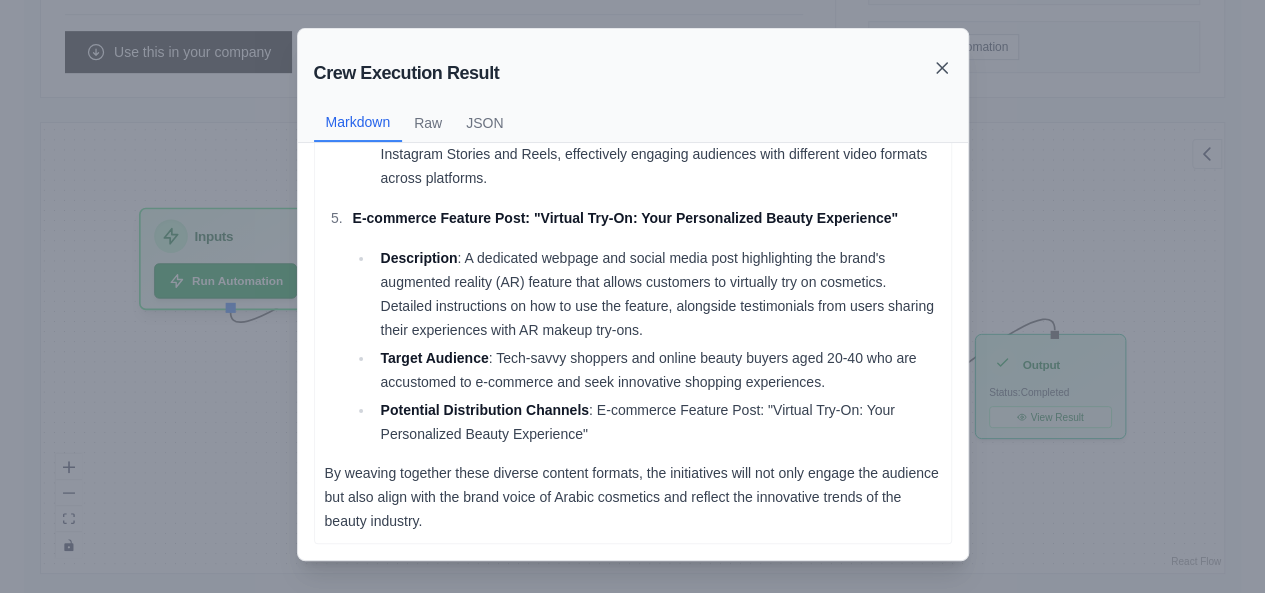 click 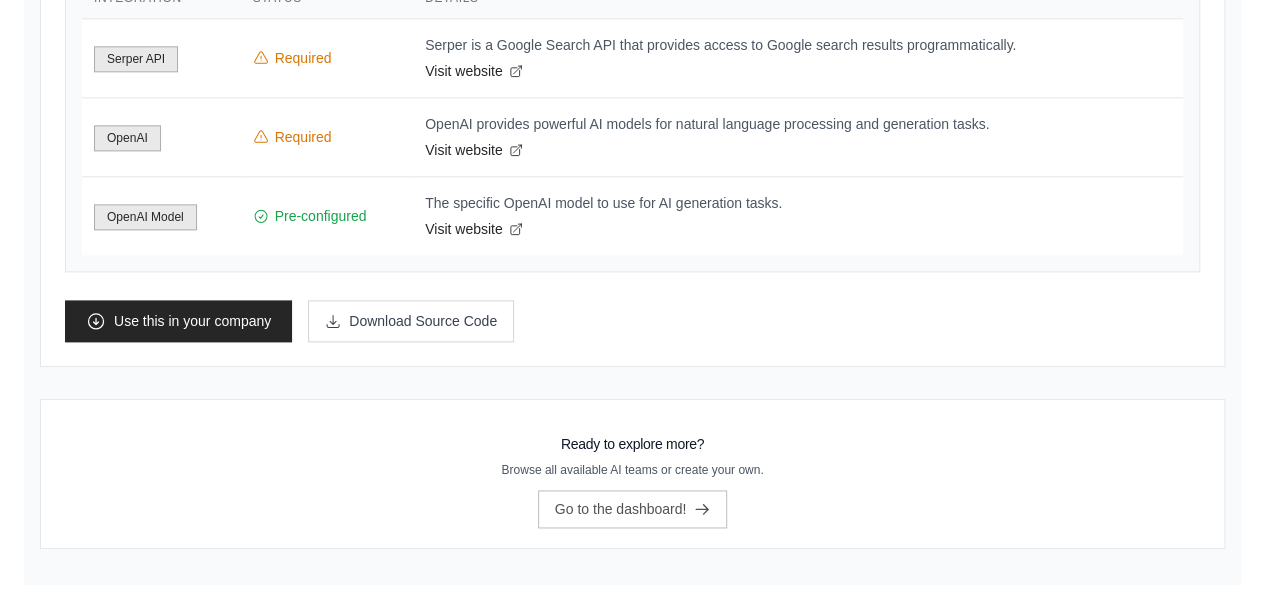 scroll, scrollTop: 962, scrollLeft: 0, axis: vertical 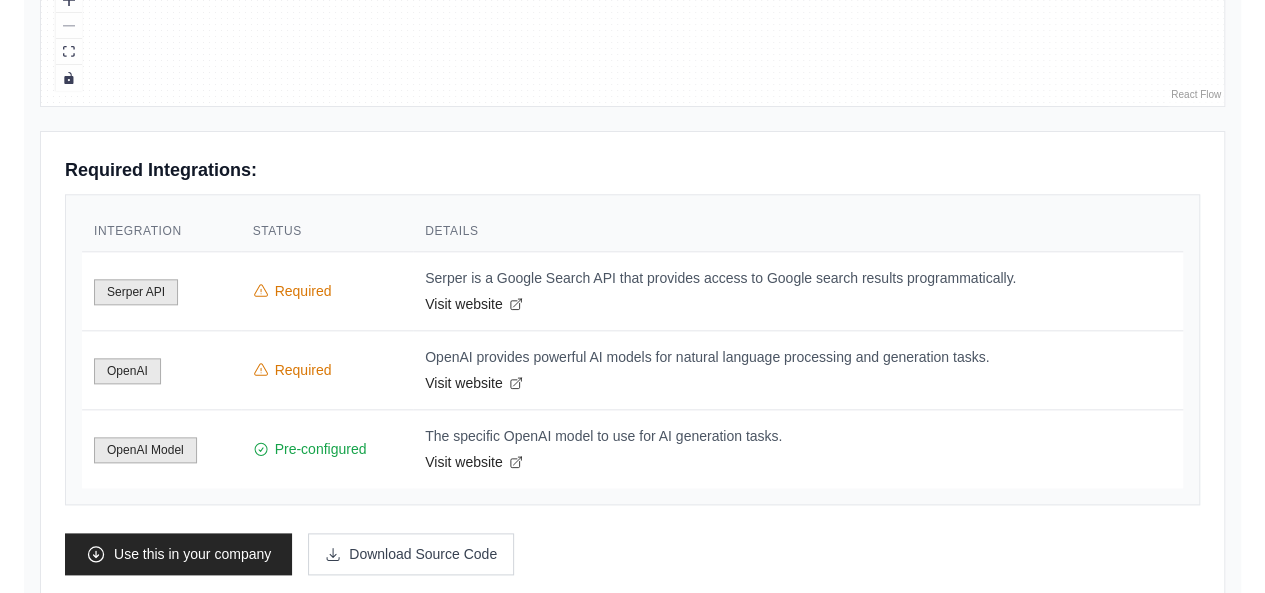 click on "Serper API" at bounding box center [136, 292] 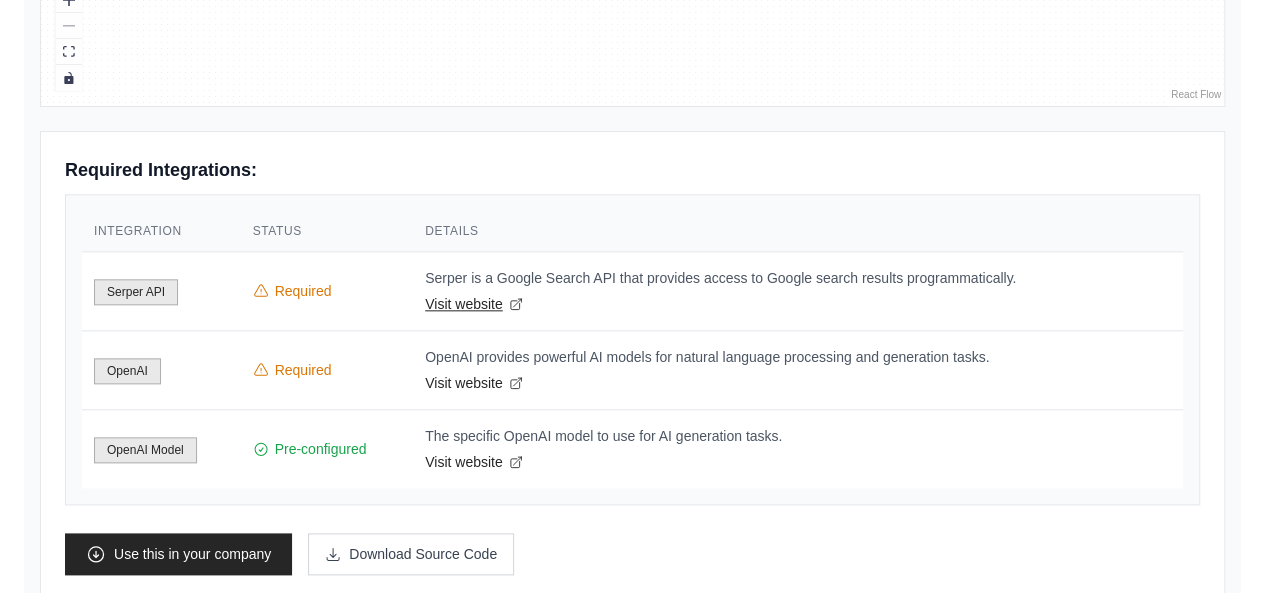 click 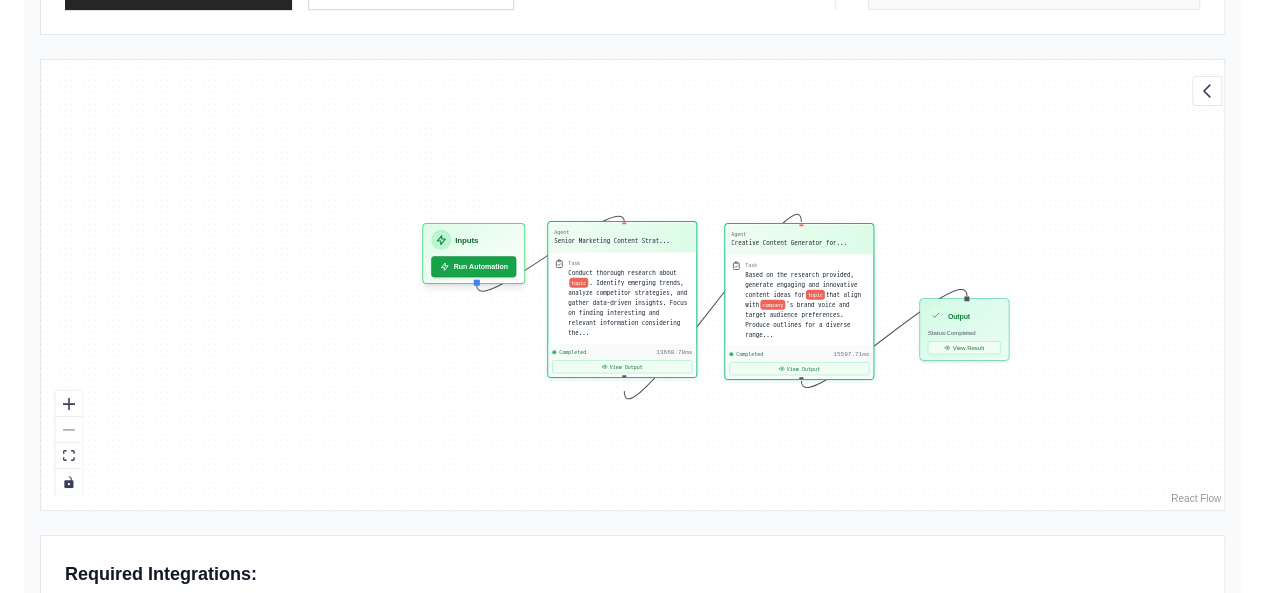 scroll, scrollTop: 495, scrollLeft: 0, axis: vertical 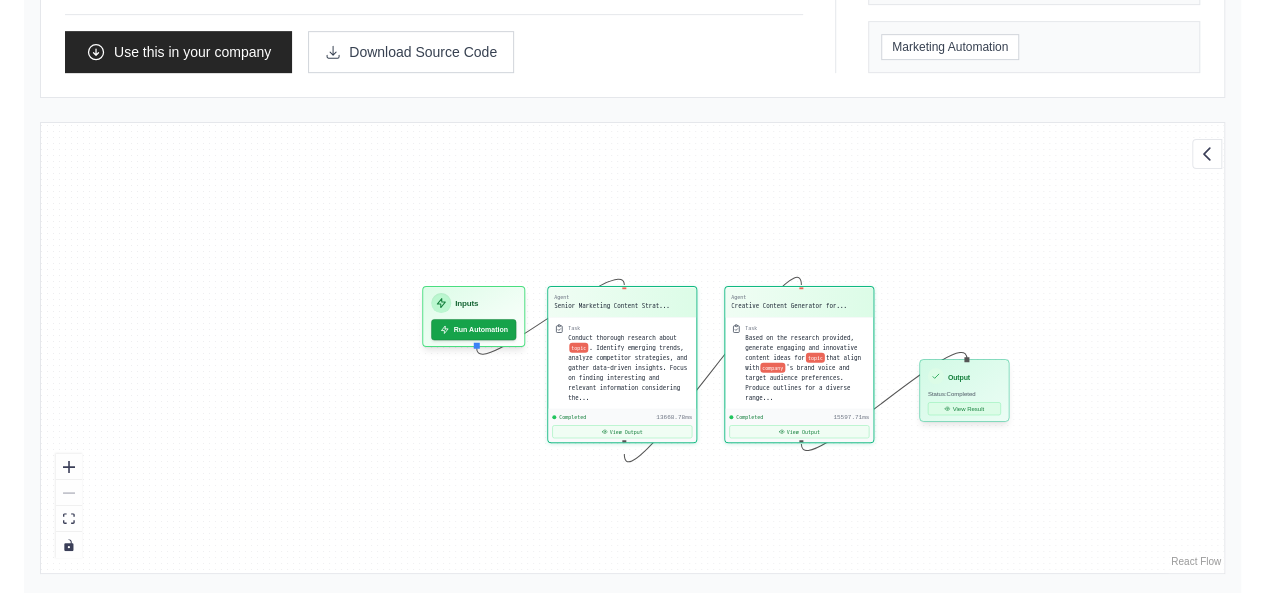 click on "View Result" at bounding box center [964, 408] 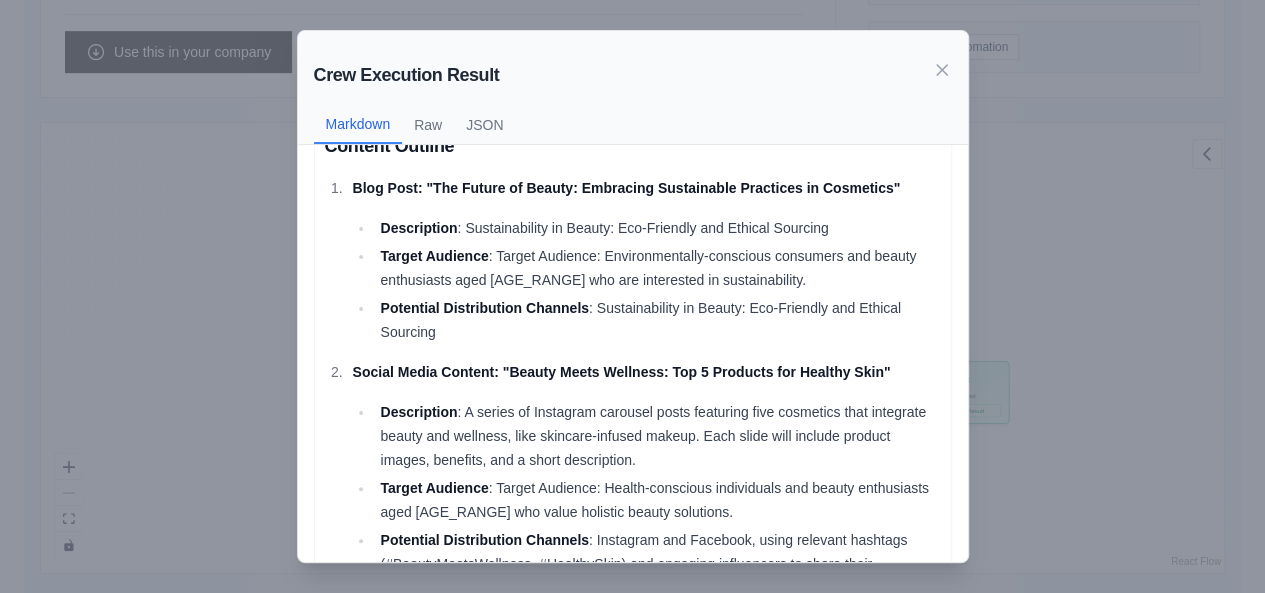 scroll, scrollTop: 0, scrollLeft: 0, axis: both 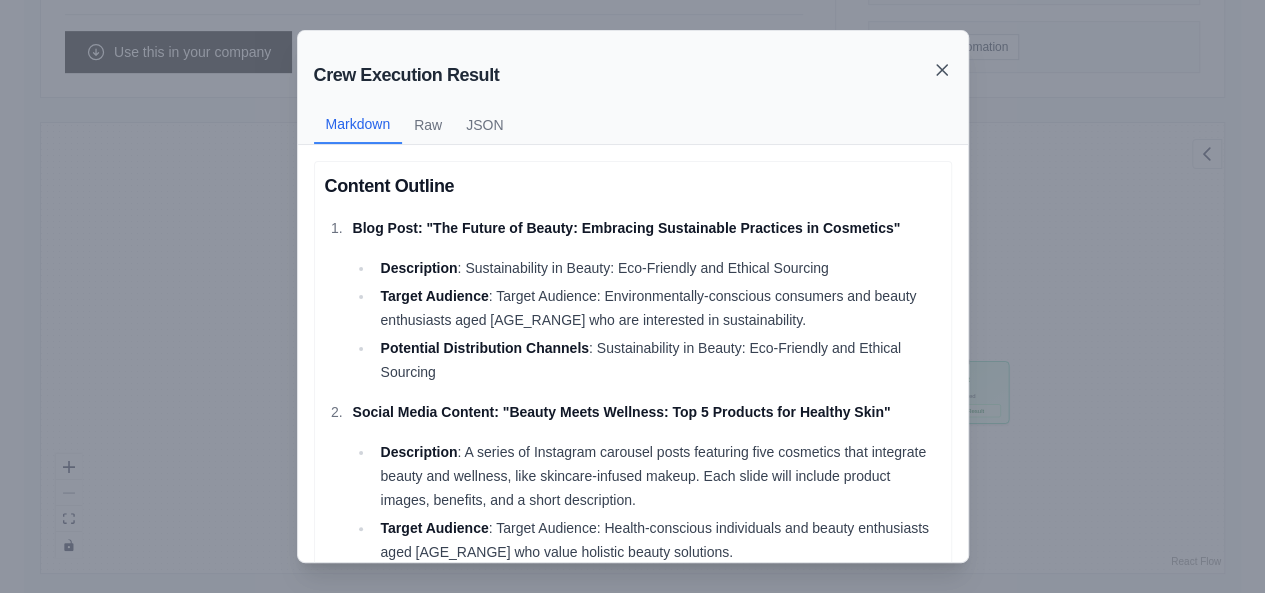 click 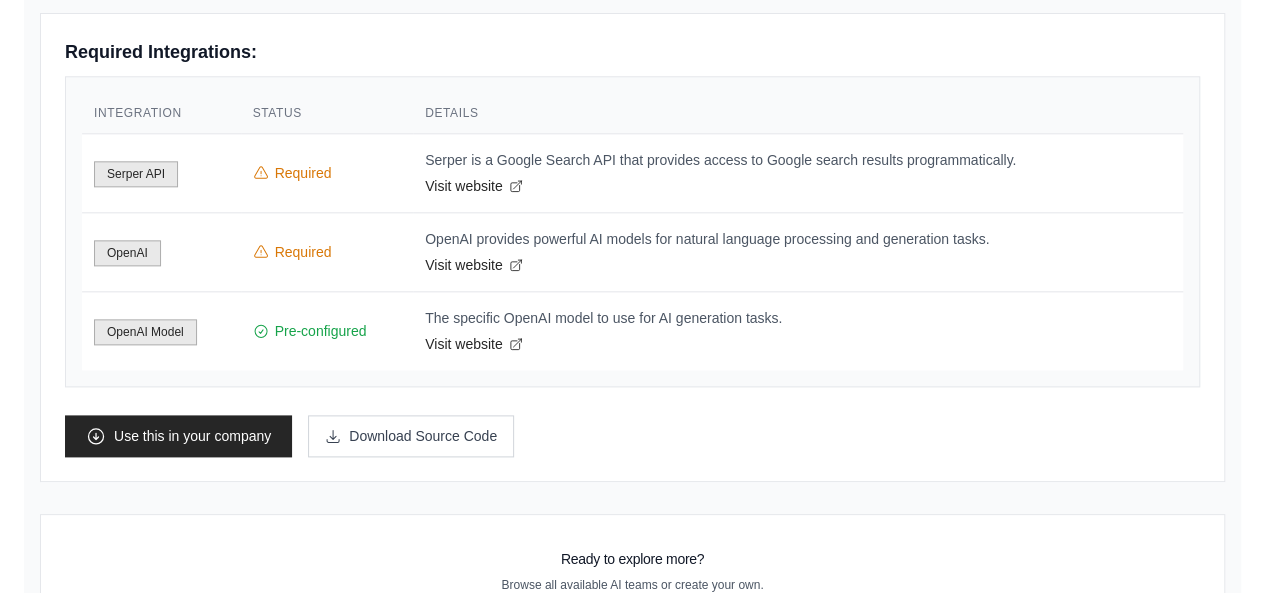 scroll, scrollTop: 1101, scrollLeft: 0, axis: vertical 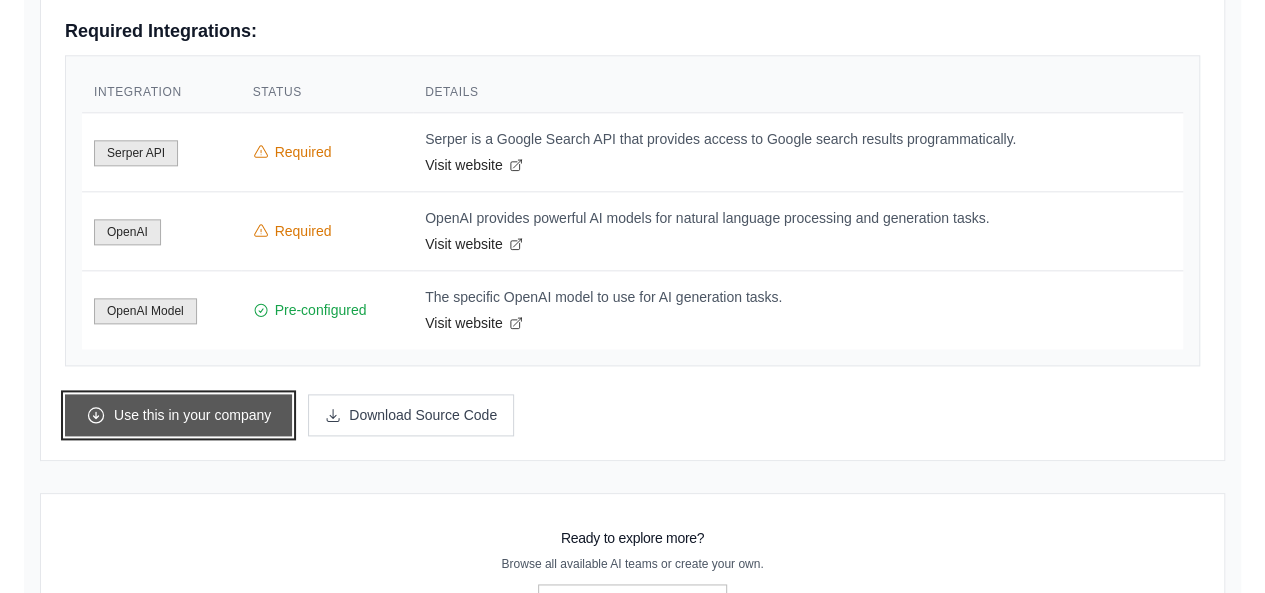 click on "Use this in your company" at bounding box center (178, 415) 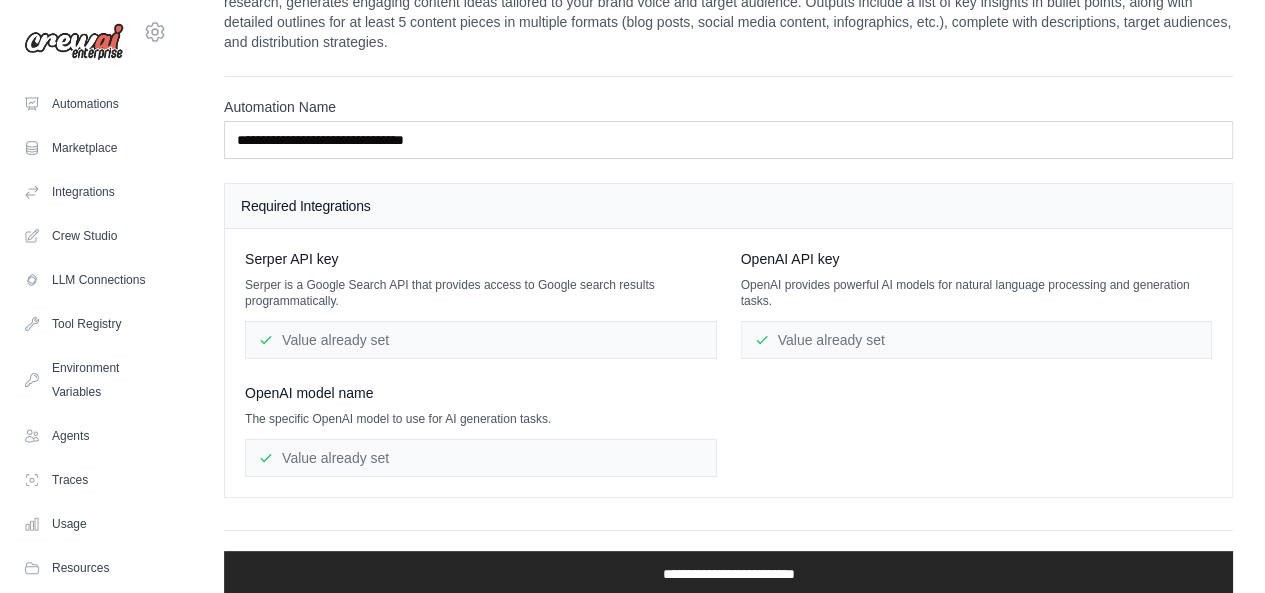 scroll, scrollTop: 91, scrollLeft: 0, axis: vertical 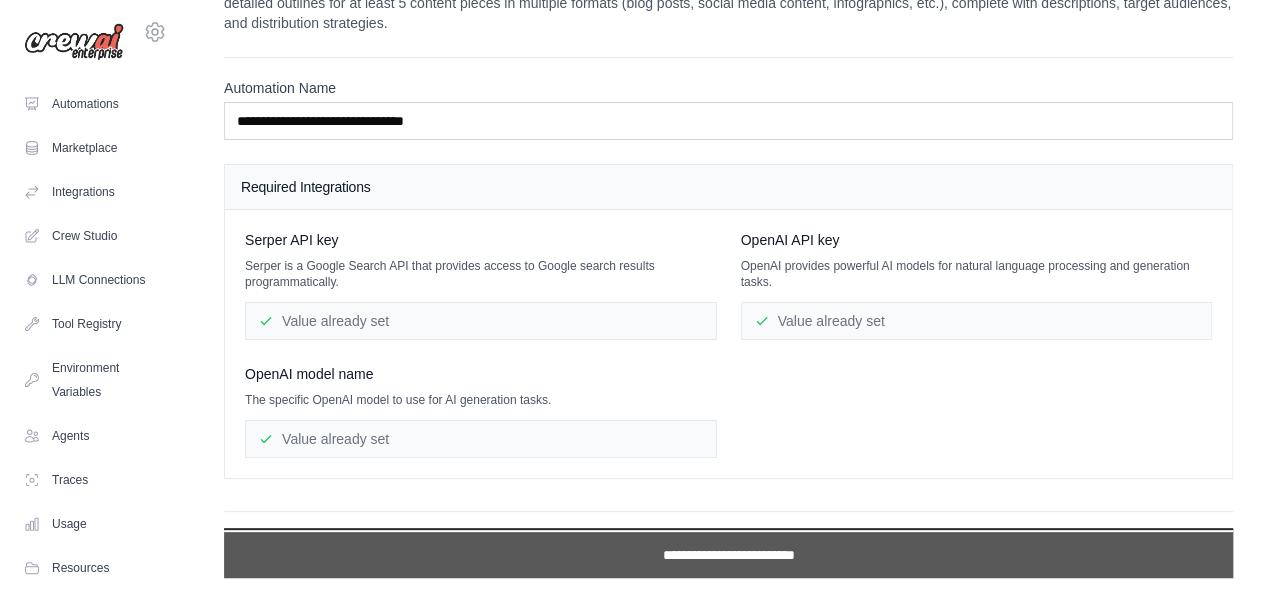 click on "**********" at bounding box center [728, 555] 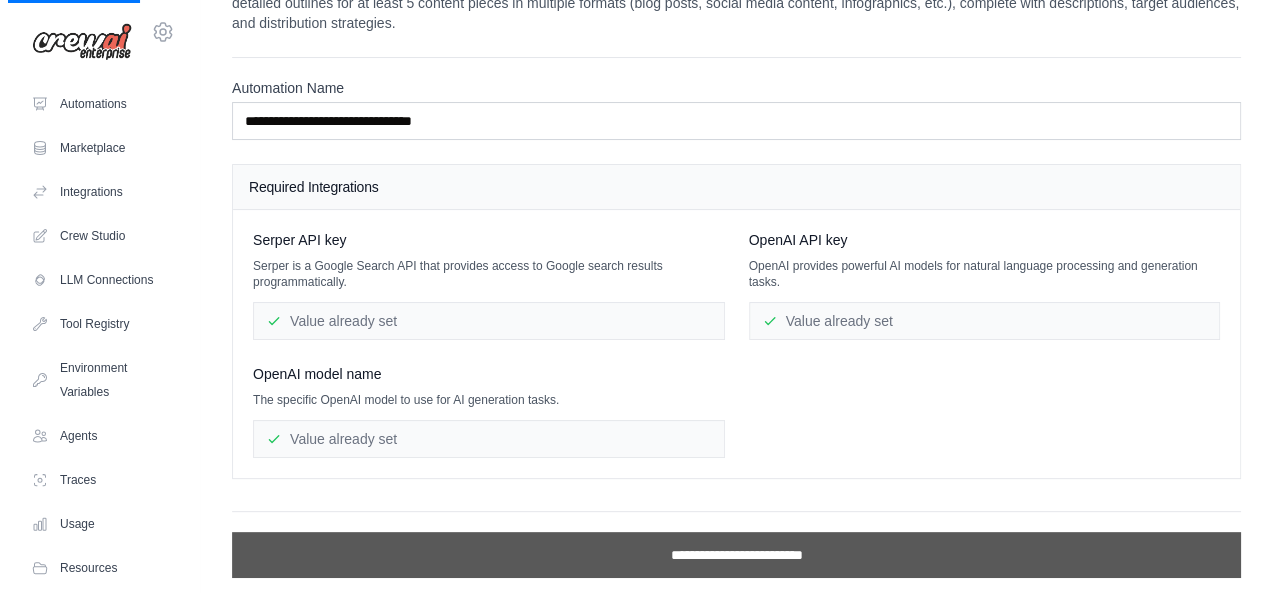scroll, scrollTop: 0, scrollLeft: 0, axis: both 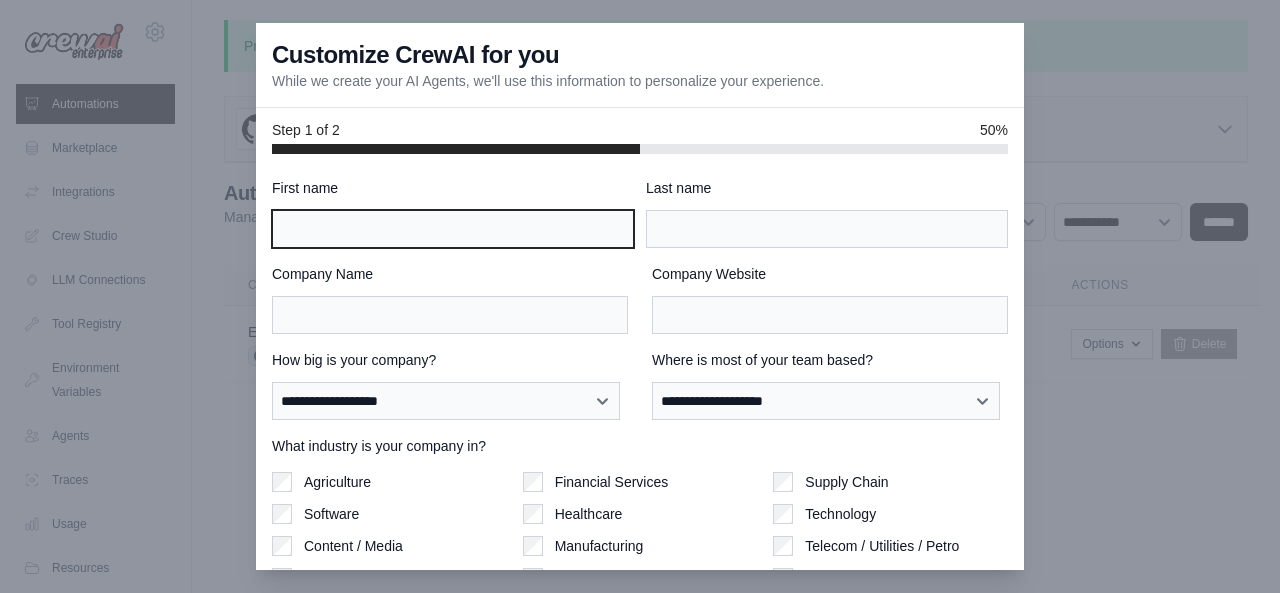 click on "First name" at bounding box center (453, 229) 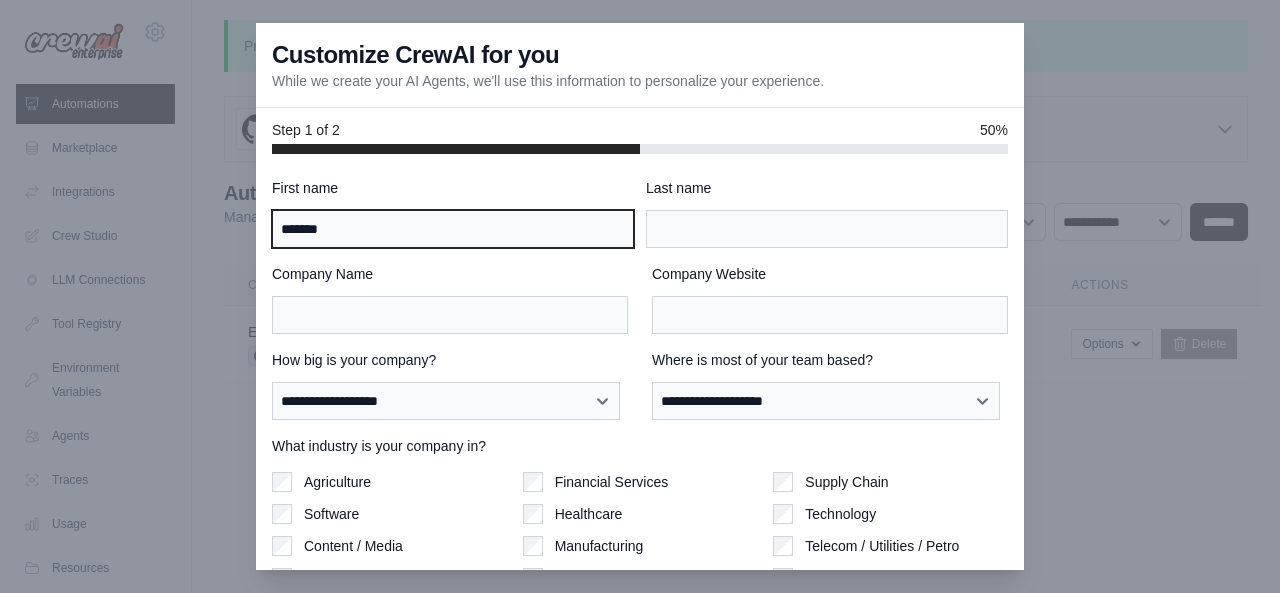 type on "*******" 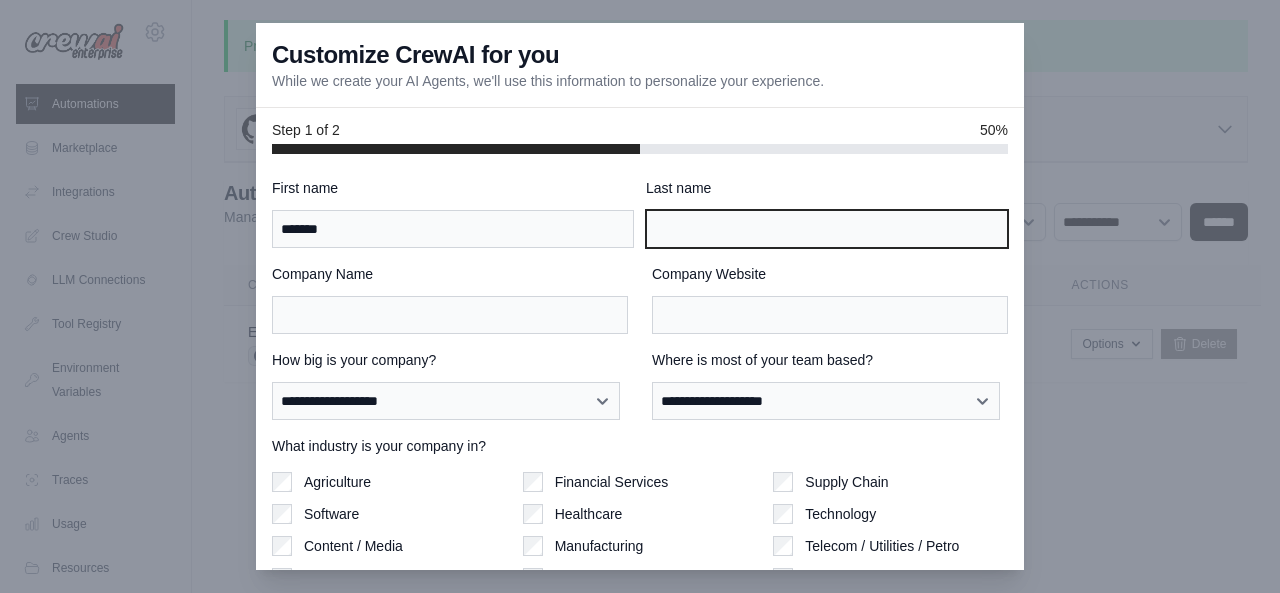 click on "Last name" at bounding box center (827, 229) 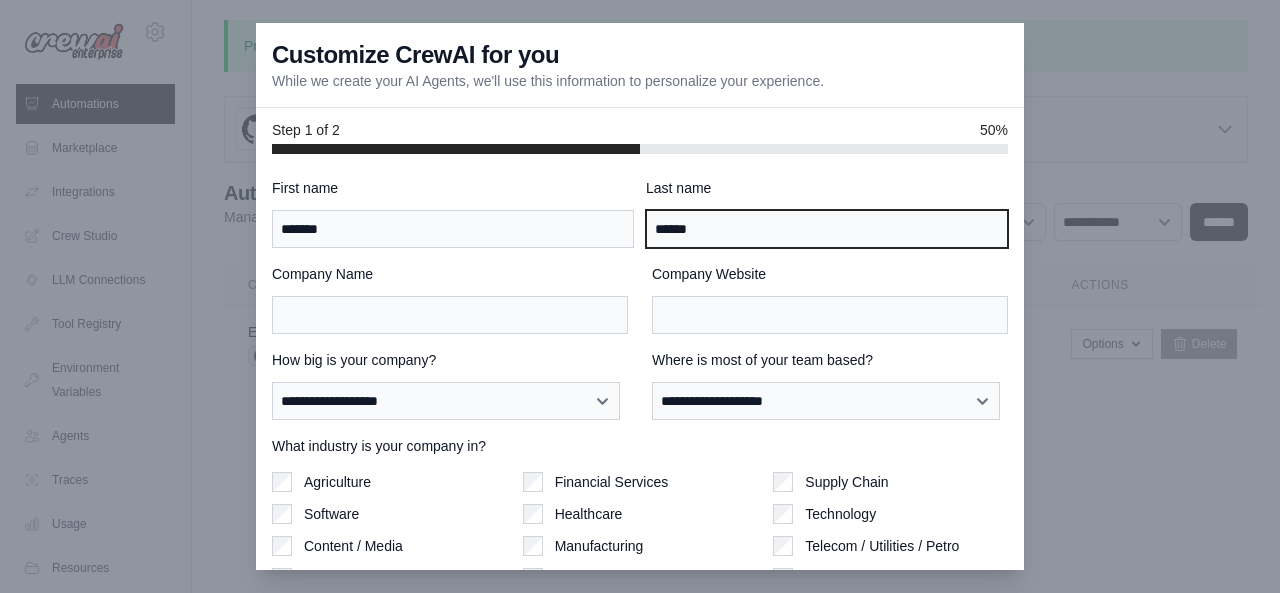 type on "******" 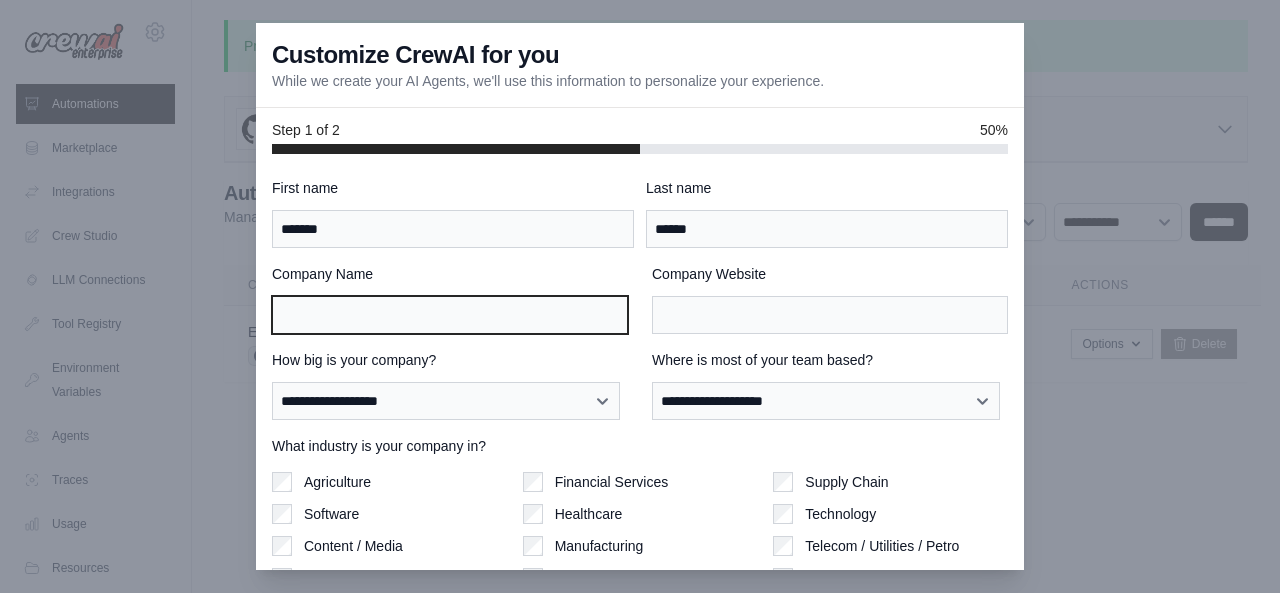click on "Company Name" at bounding box center [450, 315] 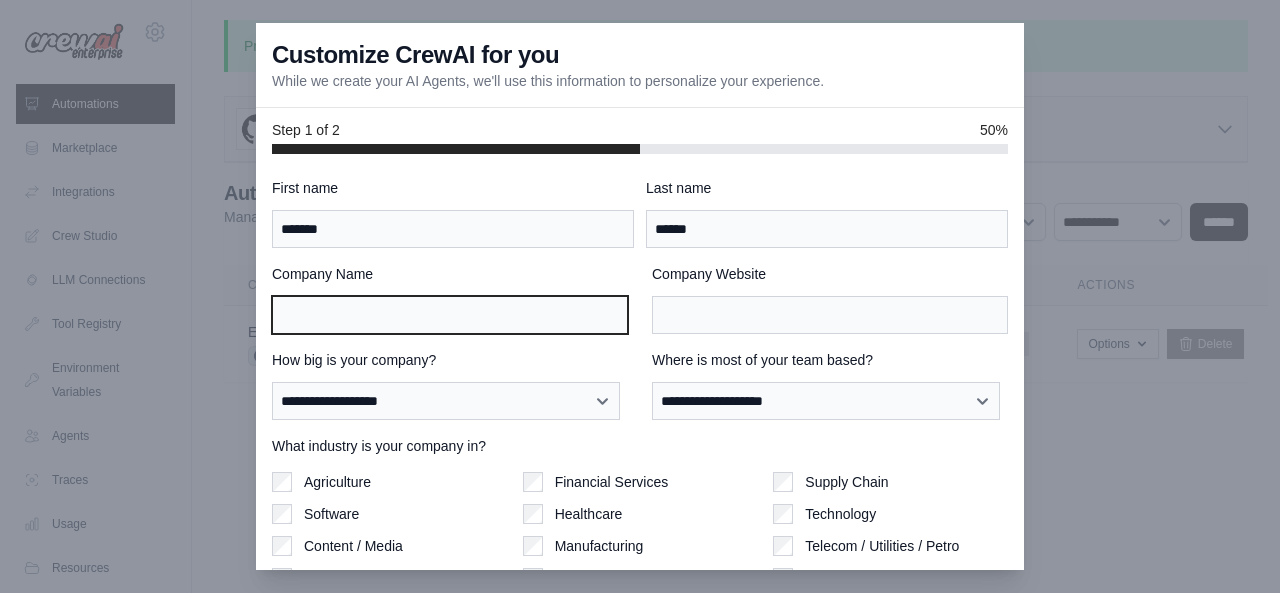 type on "*" 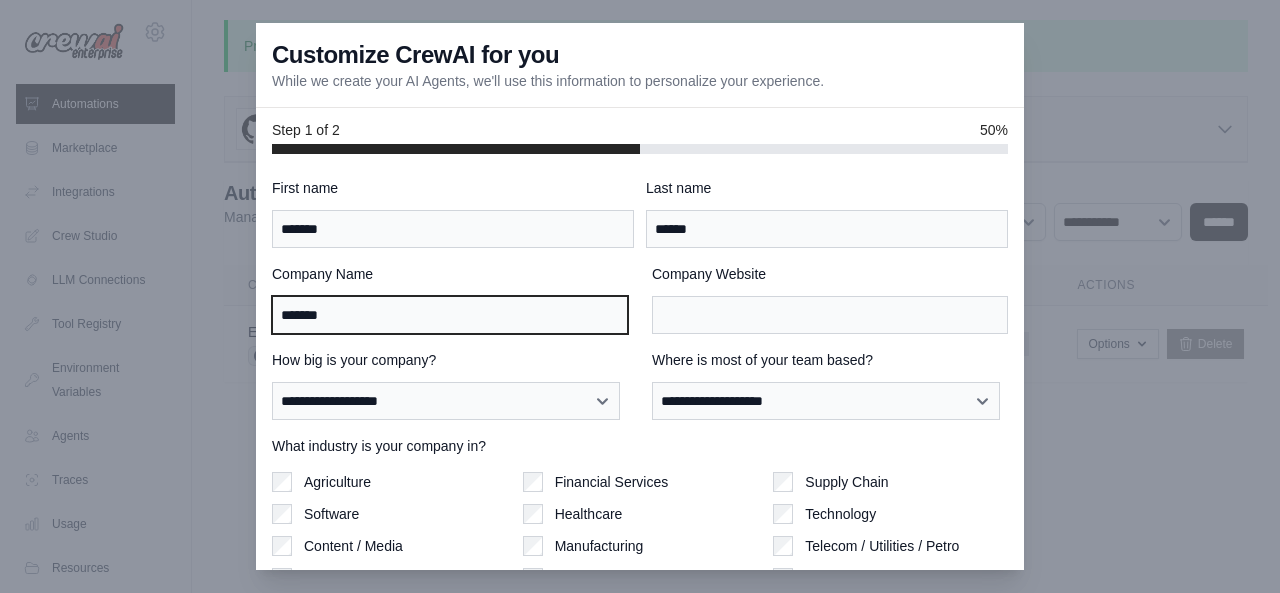 type on "******" 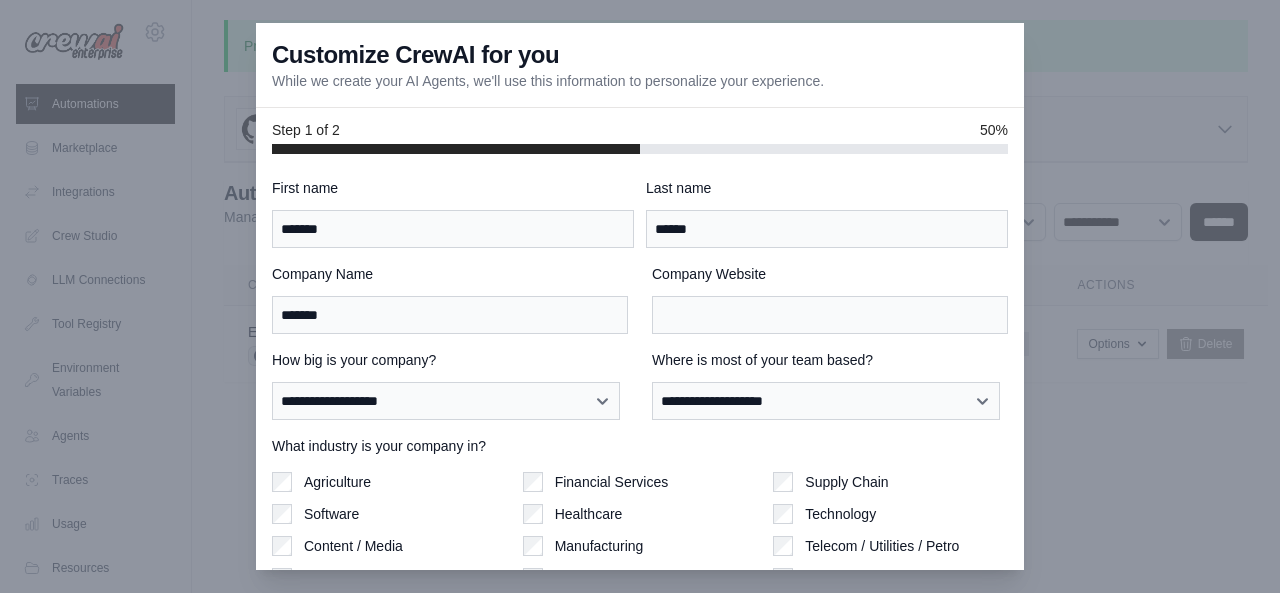 click on "Company Website" at bounding box center [830, 299] 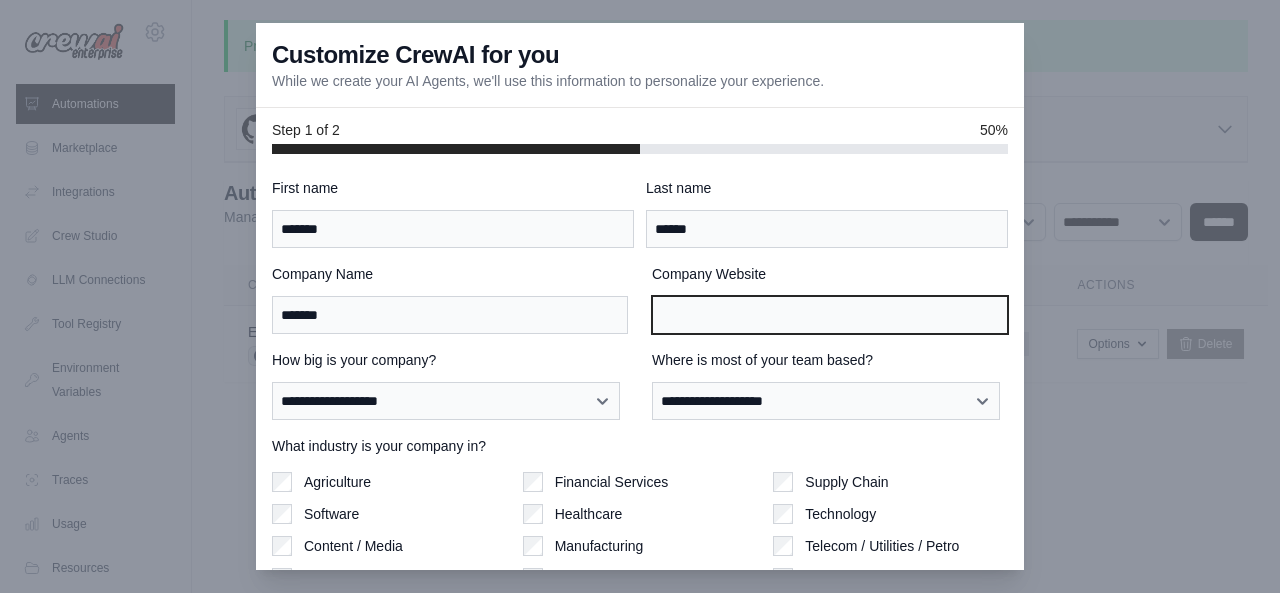 click on "Company Website" at bounding box center (830, 315) 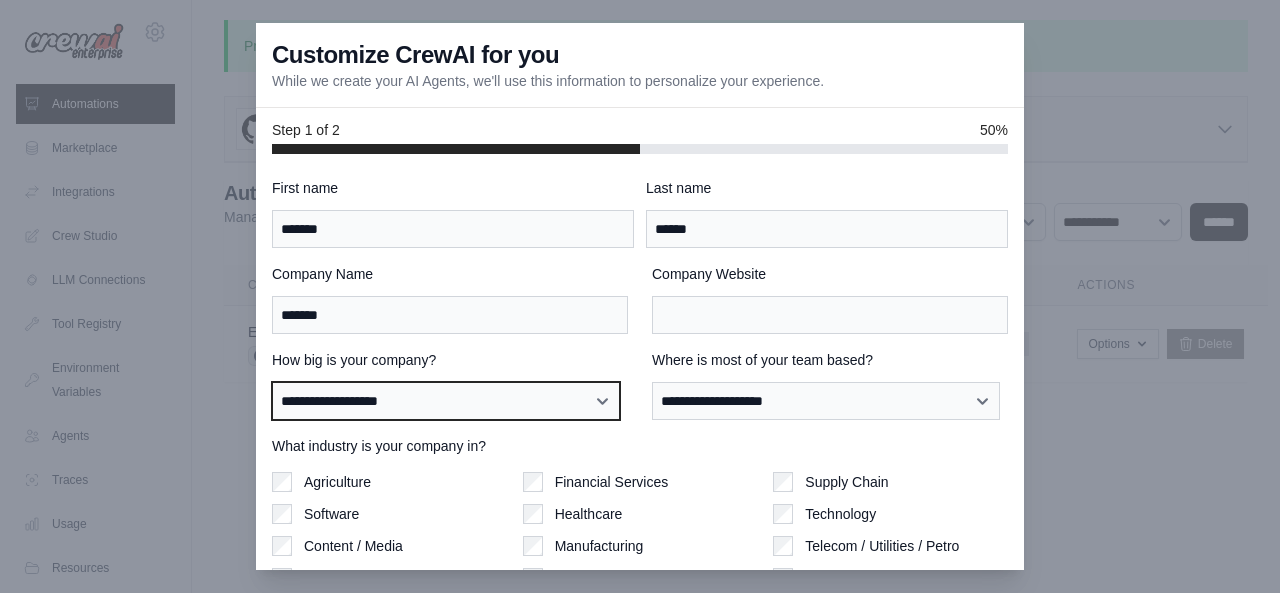 click on "**********" at bounding box center [446, 400] 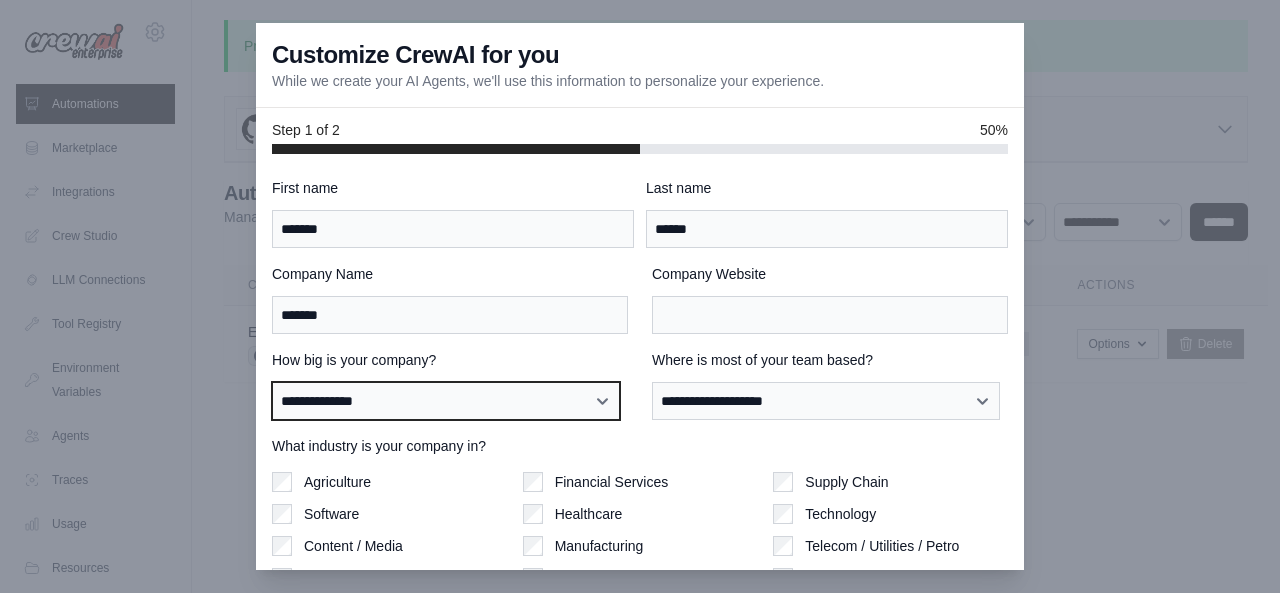 click on "**********" at bounding box center (446, 400) 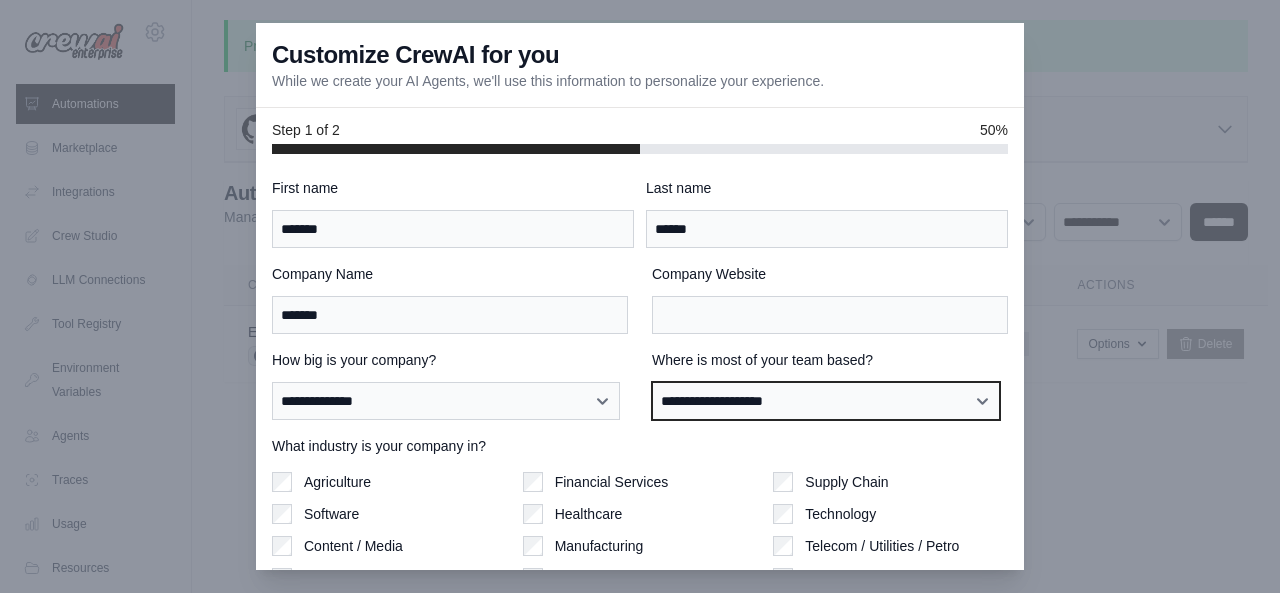 click on "**********" at bounding box center [826, 400] 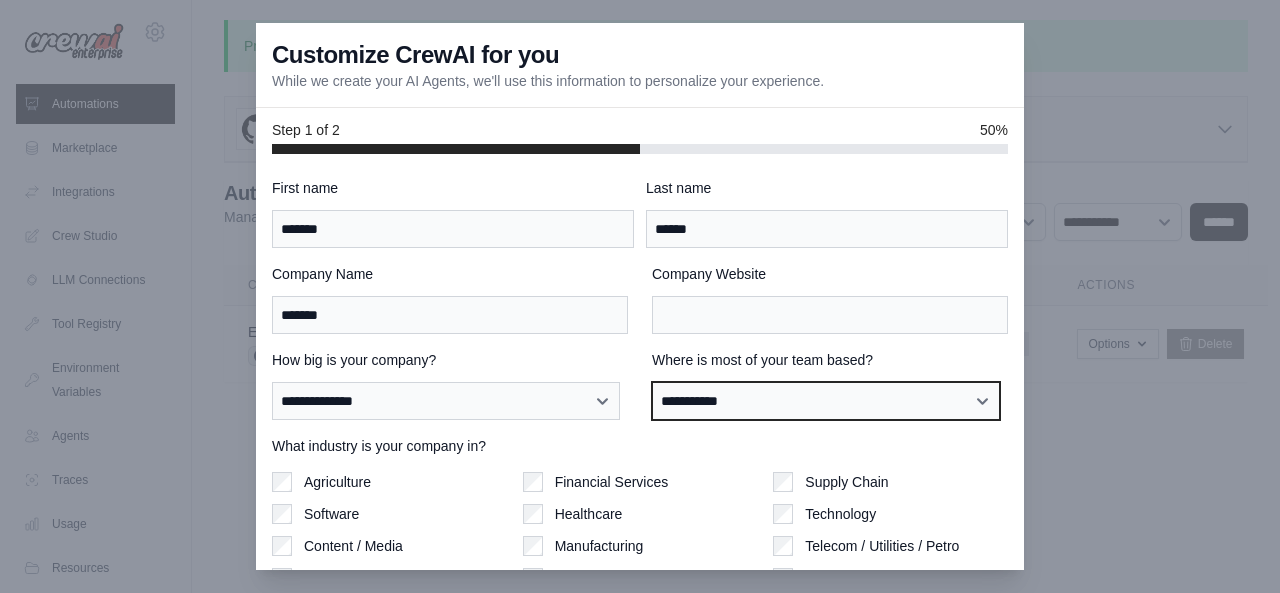 click on "**********" at bounding box center (826, 400) 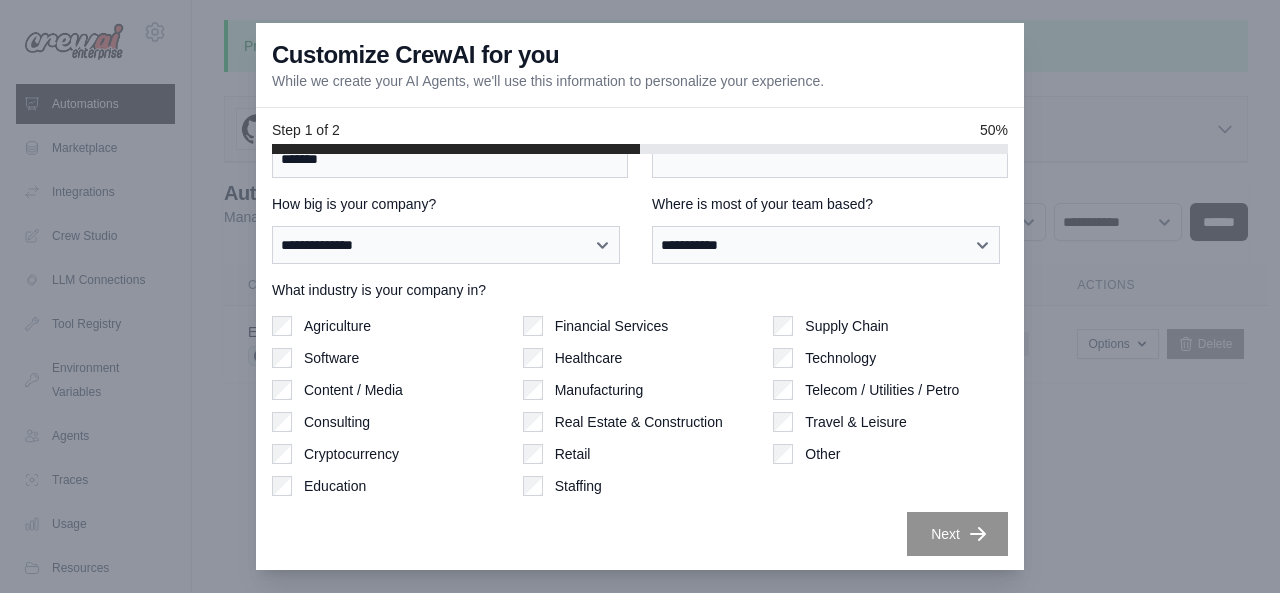 click on "Healthcare" at bounding box center [640, 358] 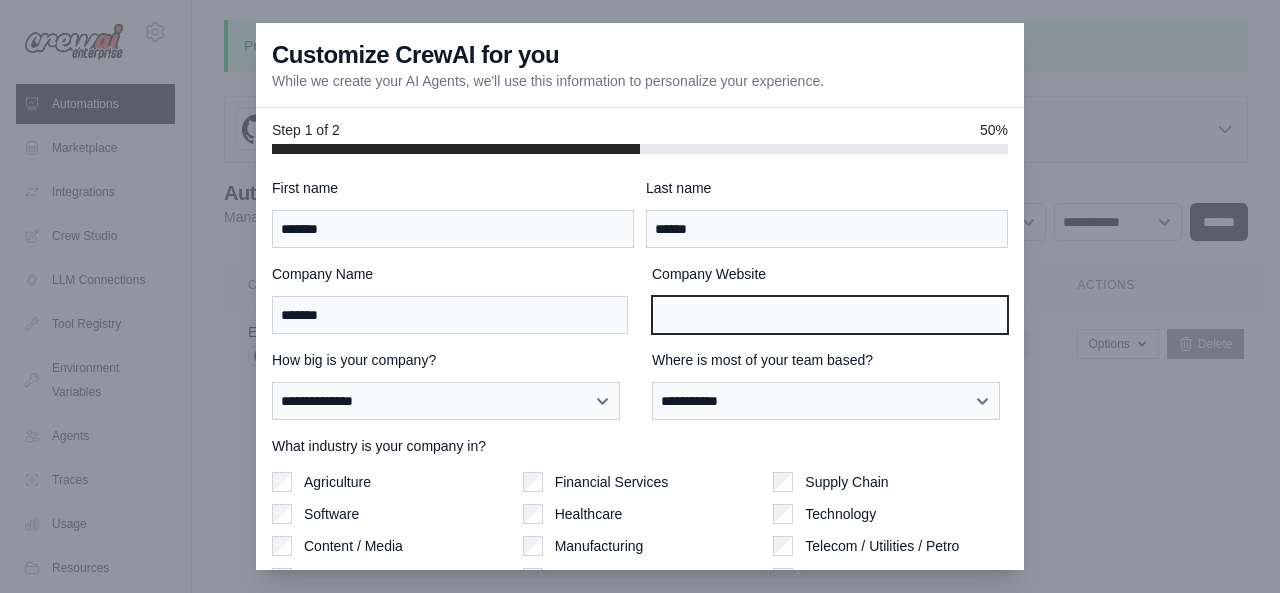click on "Company Website" at bounding box center (830, 315) 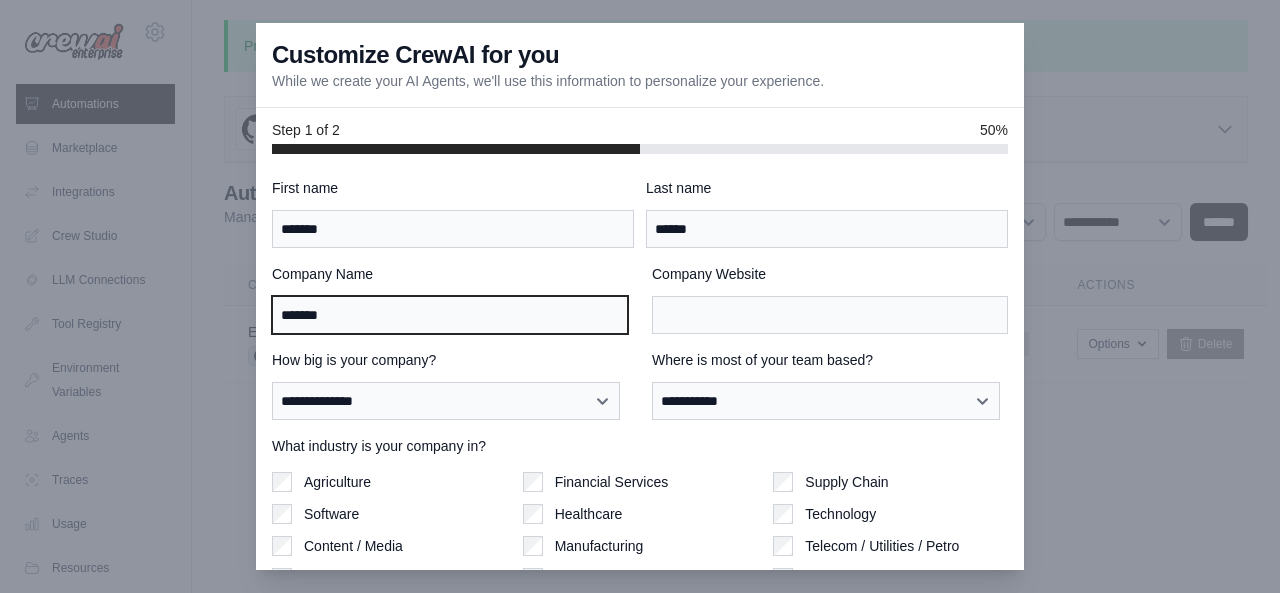 click on "******" at bounding box center [450, 315] 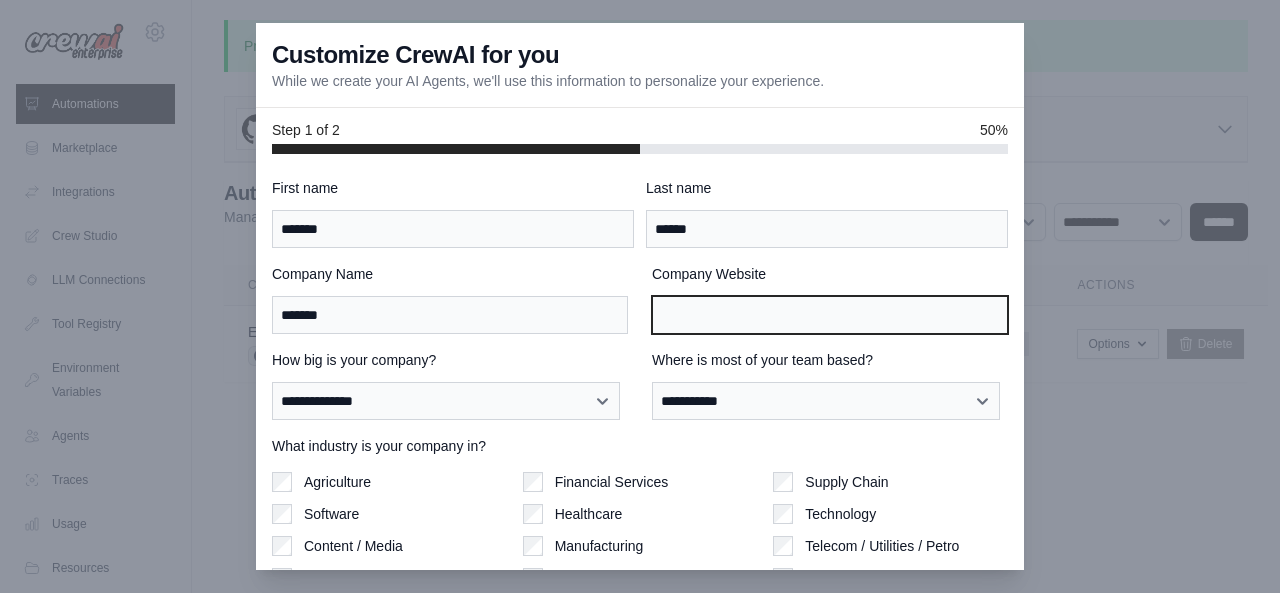 click on "Company Website" at bounding box center (830, 315) 